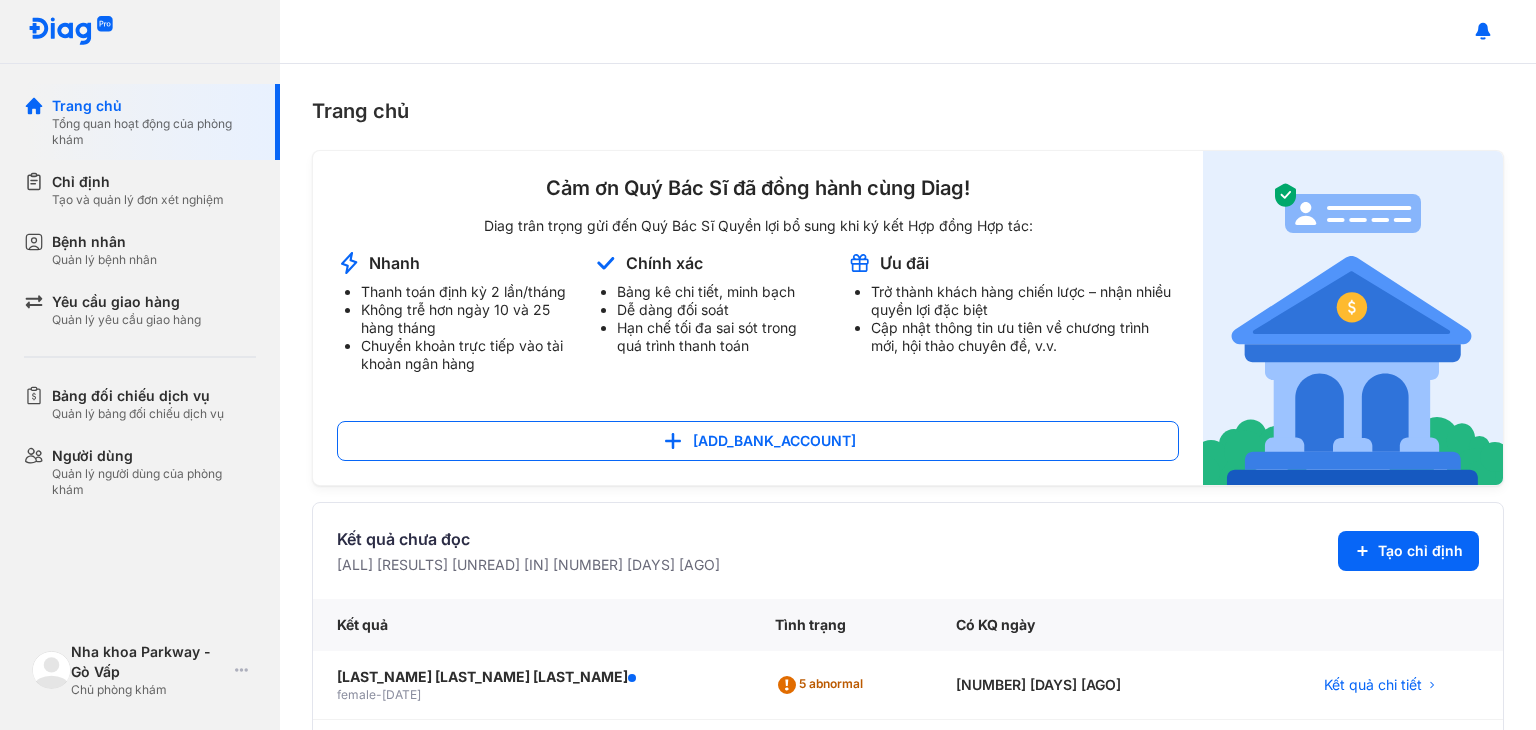 scroll, scrollTop: 0, scrollLeft: 0, axis: both 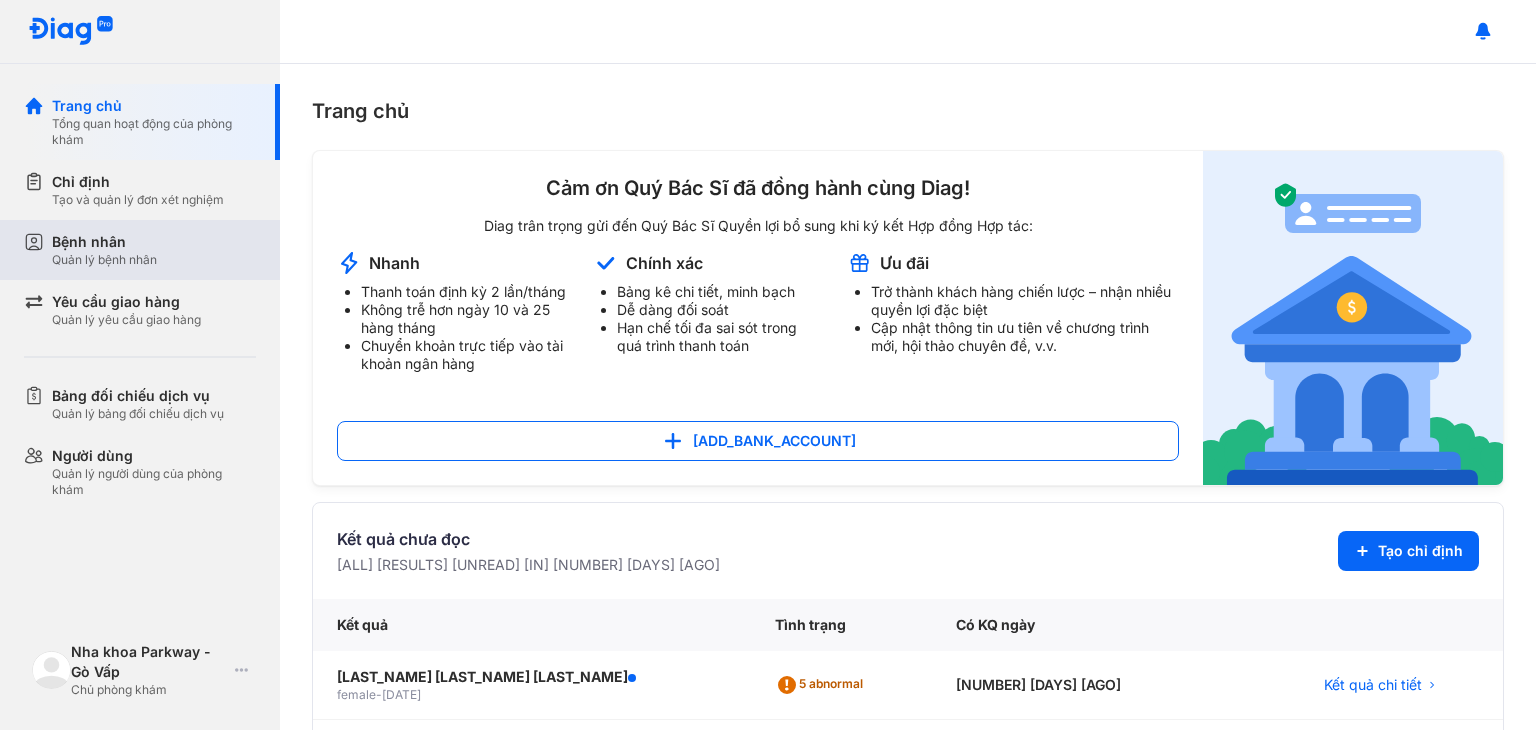 click on "Bệnh nhân" at bounding box center (104, 242) 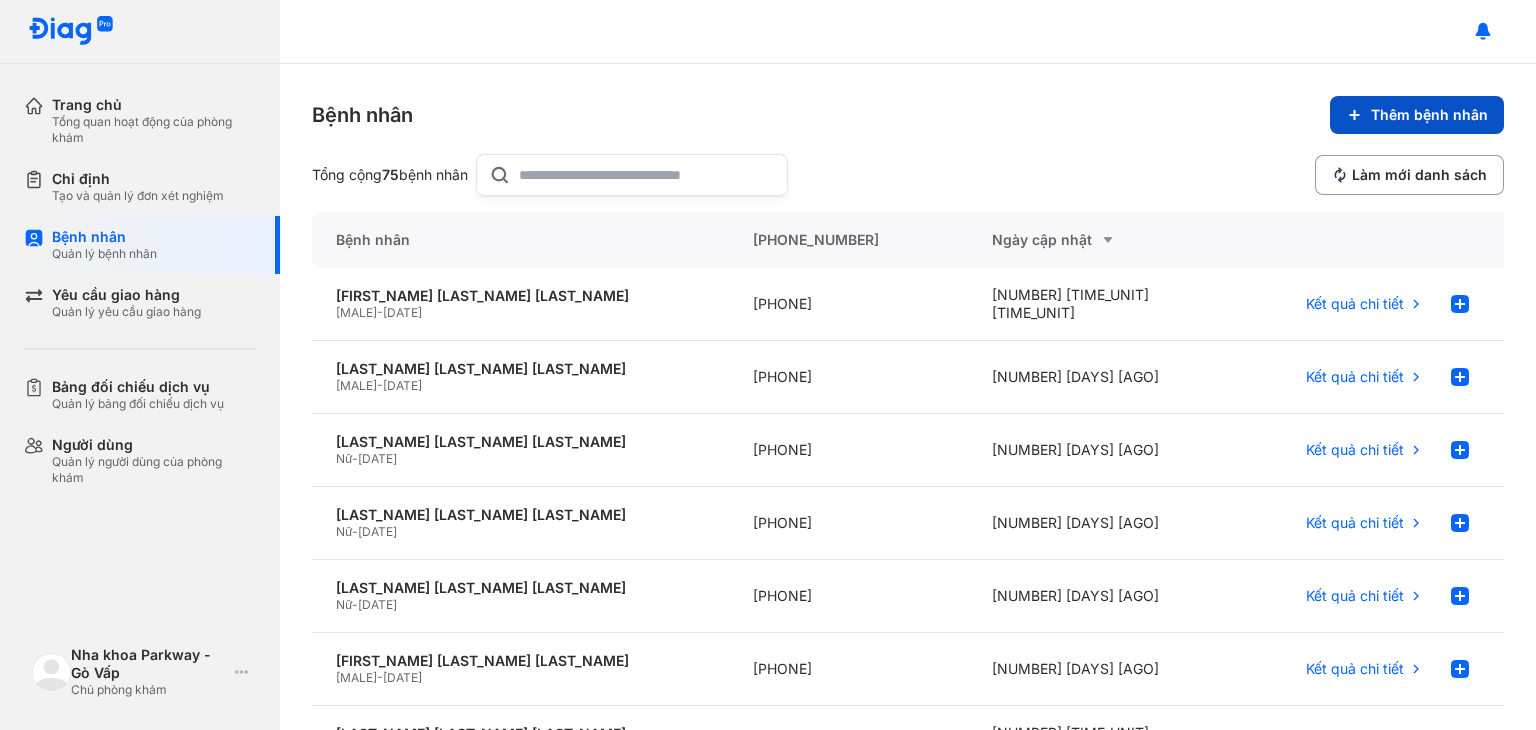 click on "Thêm bệnh nhân" 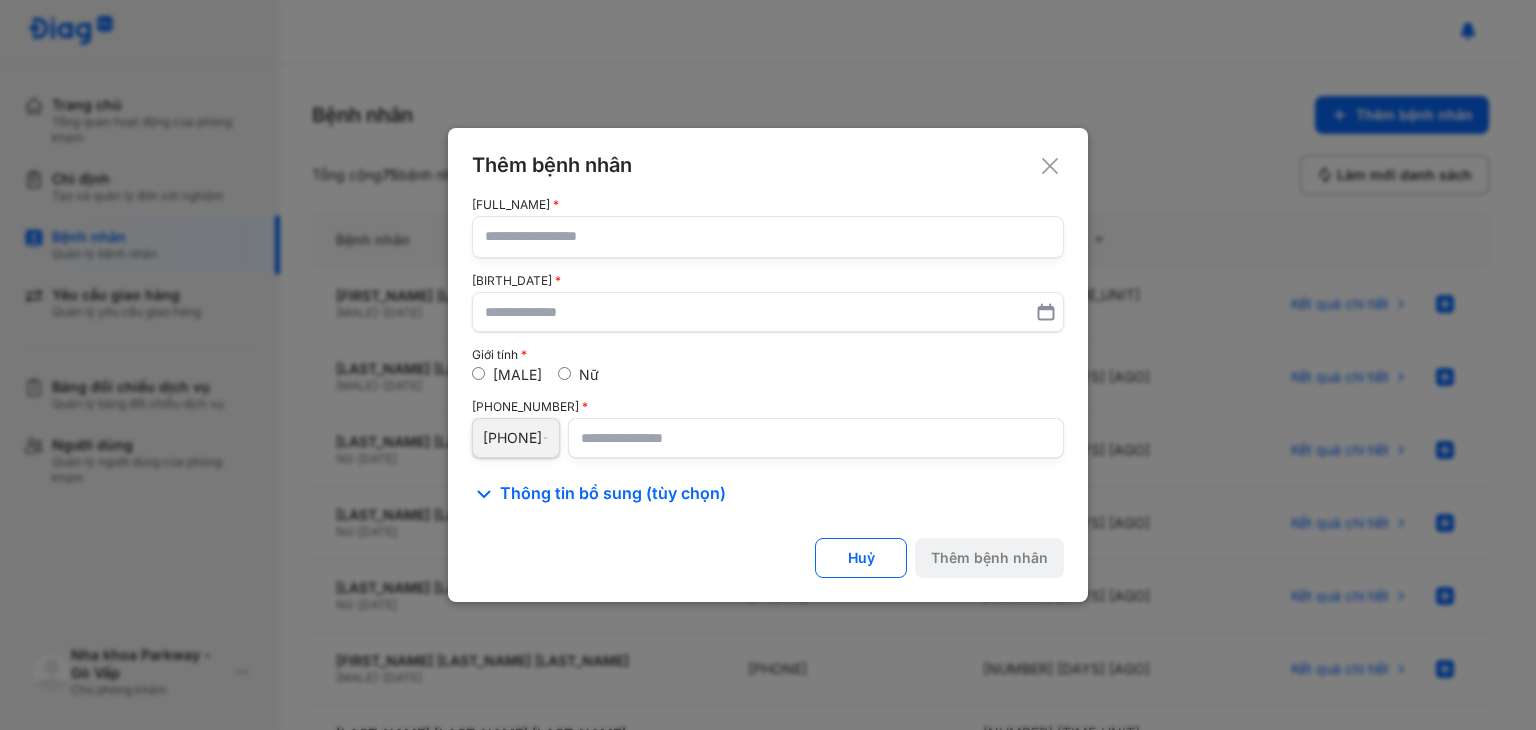 click 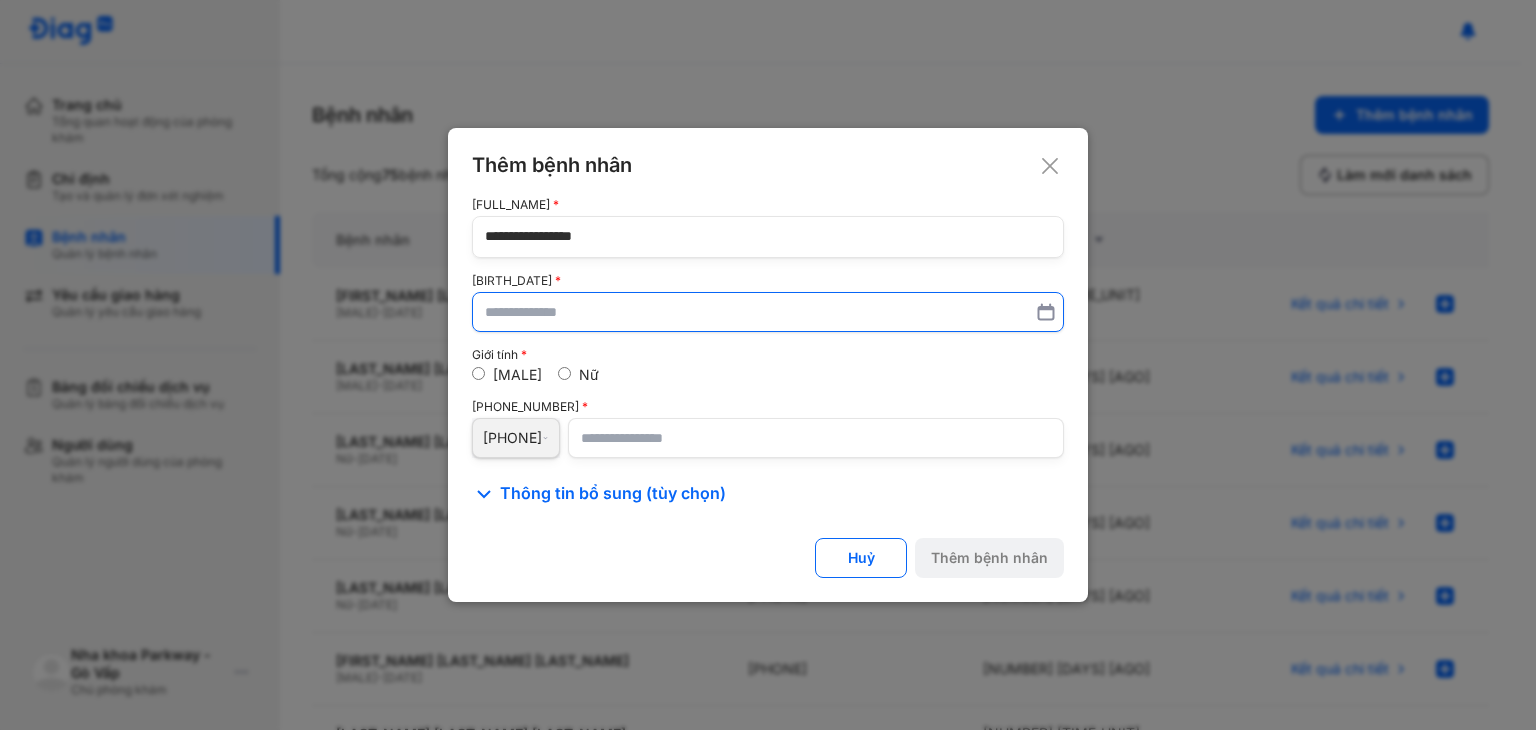 type on "[MASKED_DATA]" 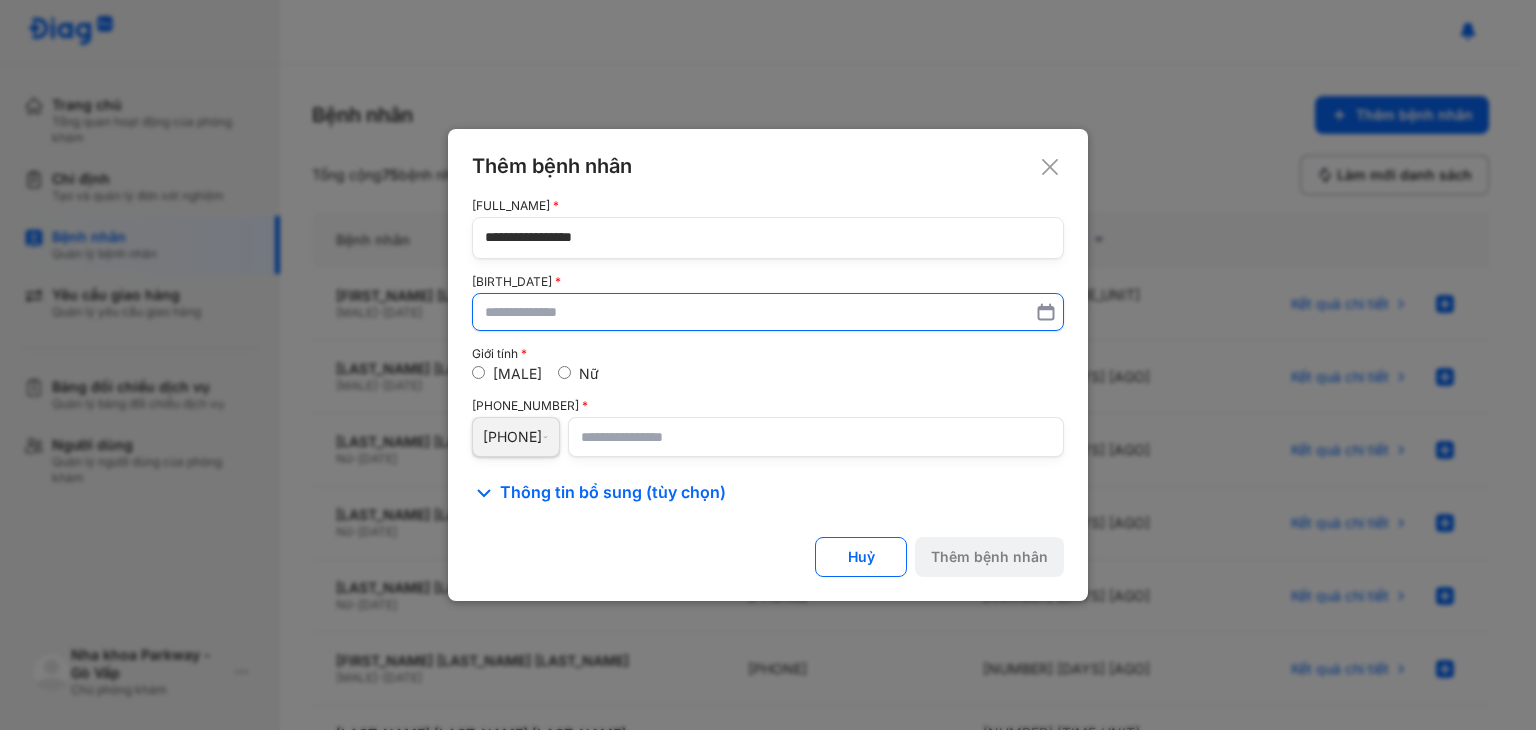 click at bounding box center (768, 312) 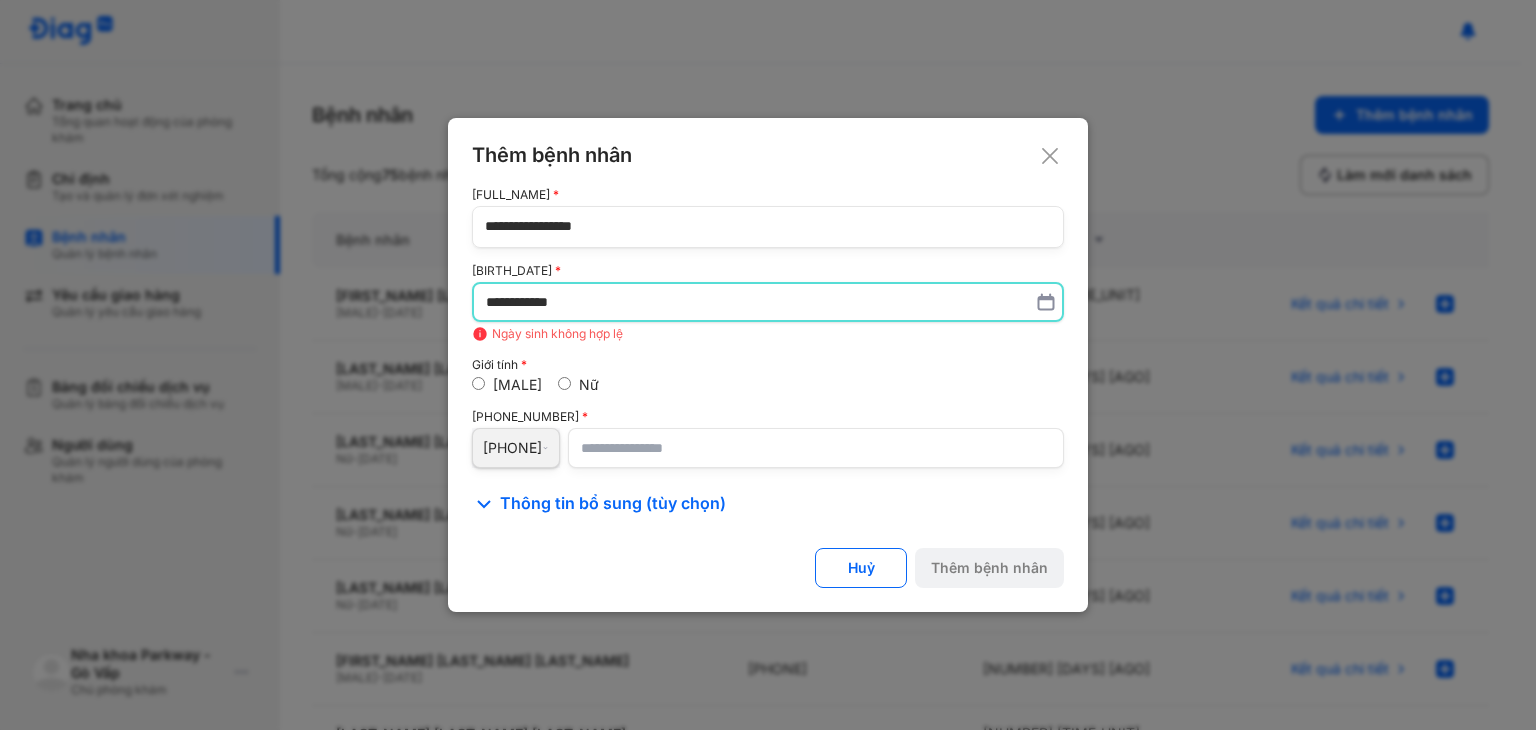 click on "**********" at bounding box center (768, 302) 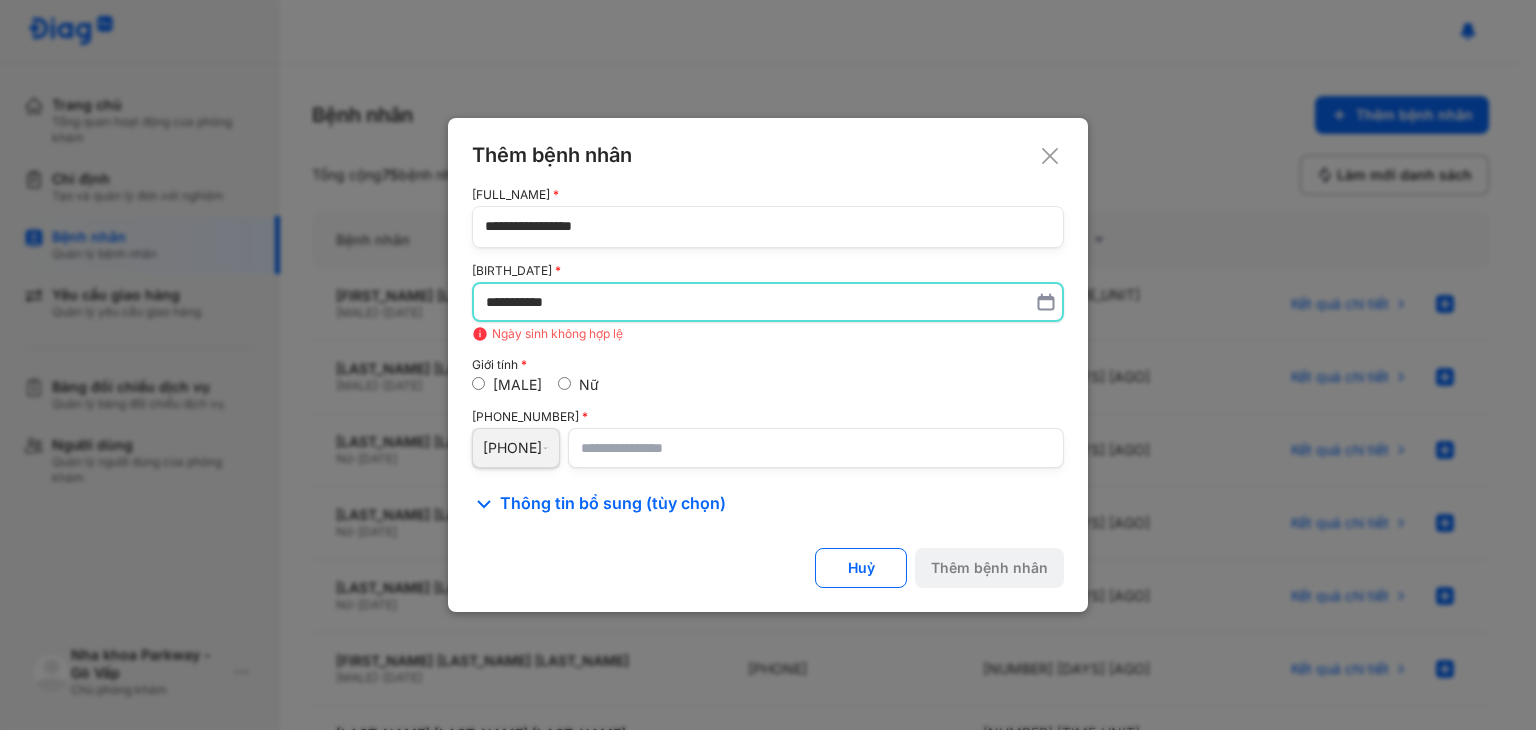 click on "[MASKED_DATA]" at bounding box center (768, 302) 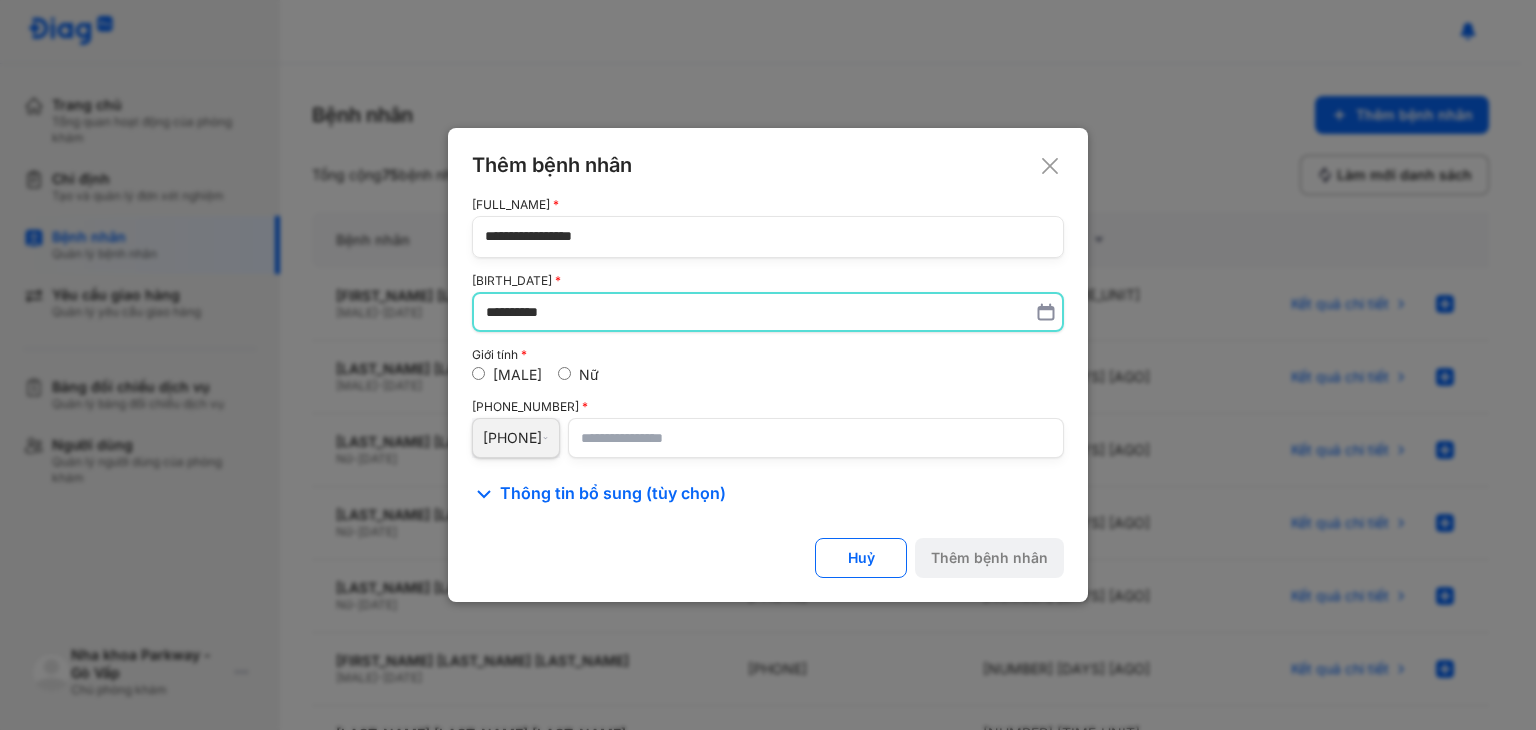 type on "[MASKED_DATA]" 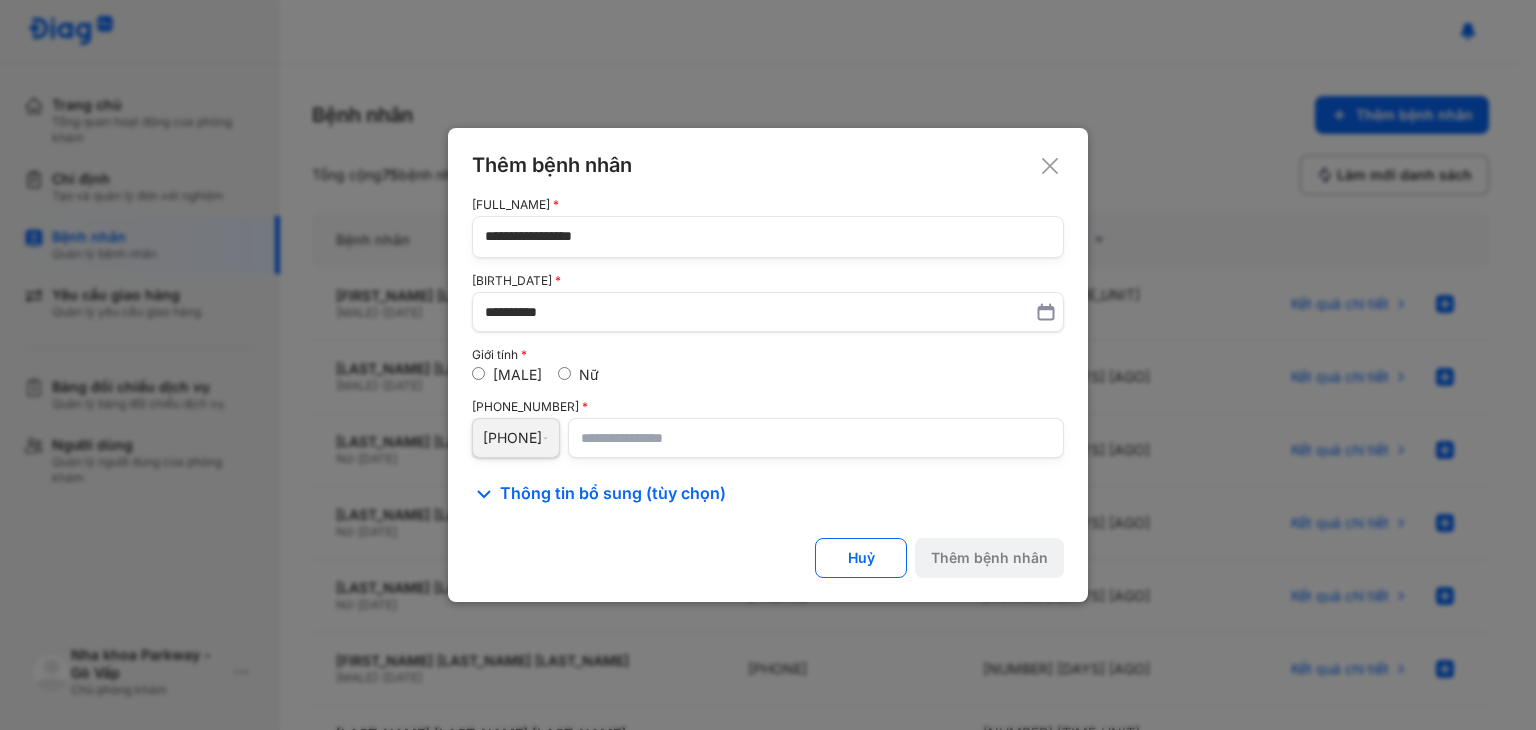 click at bounding box center (816, 438) 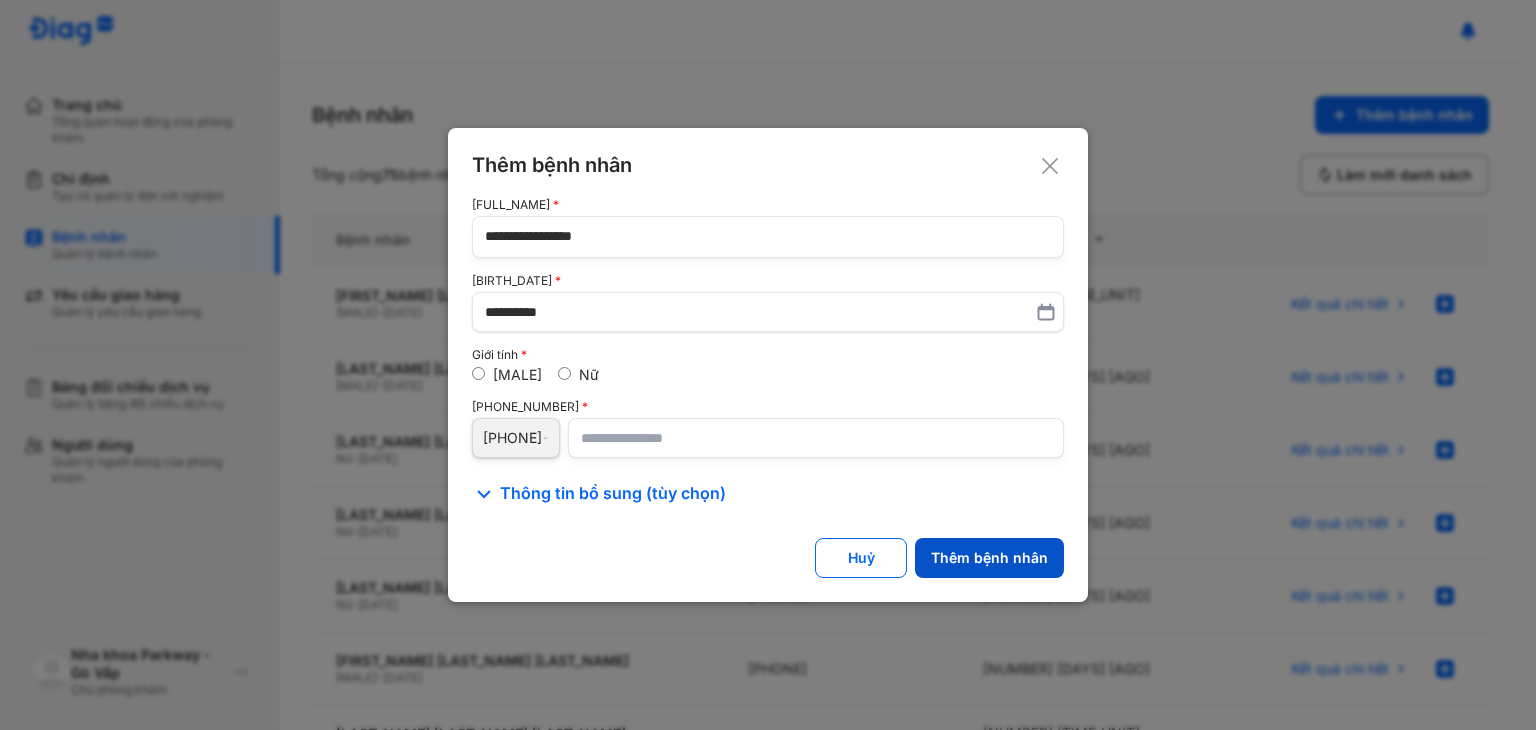 type on "[MASKED_DATA]" 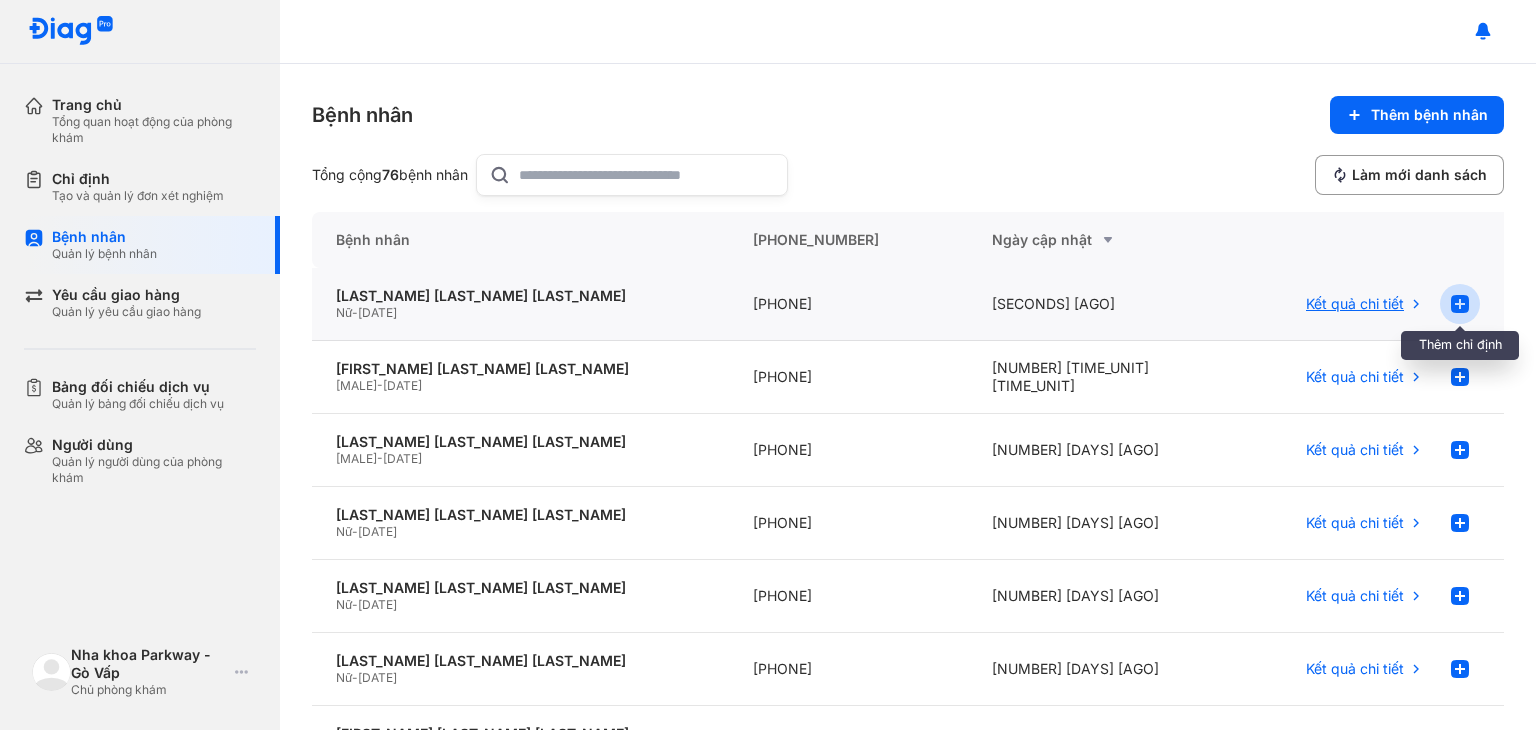click 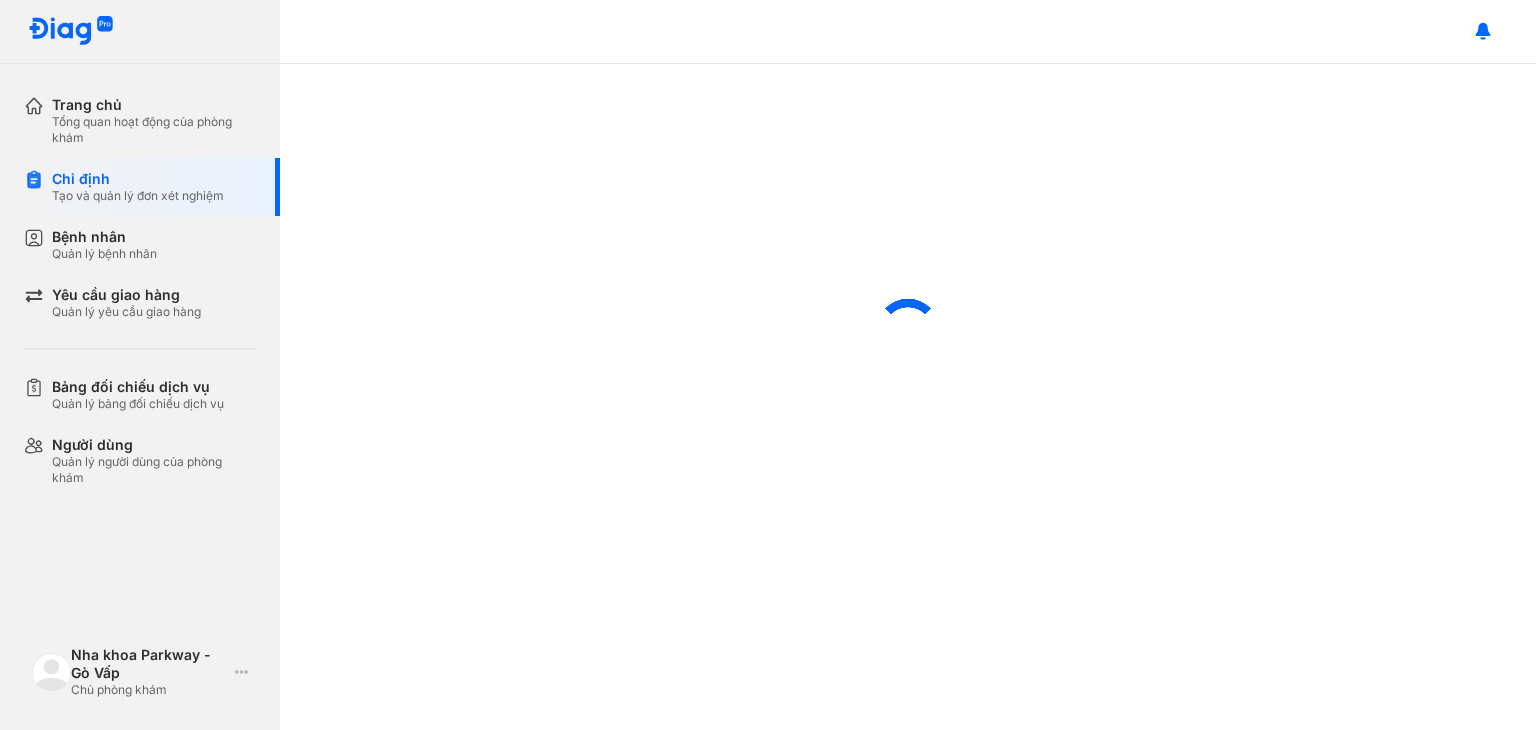 scroll, scrollTop: 0, scrollLeft: 0, axis: both 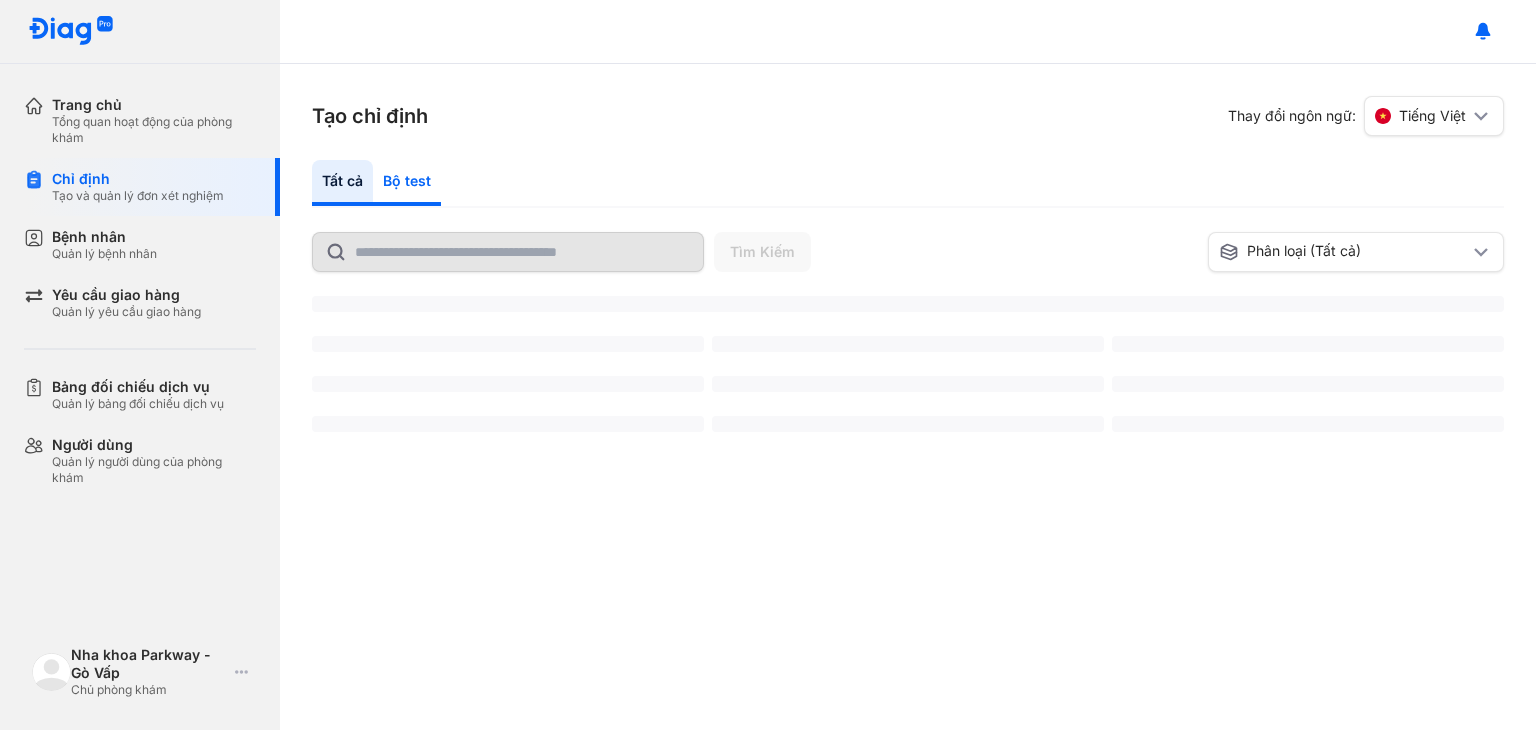 click on "Bộ test" 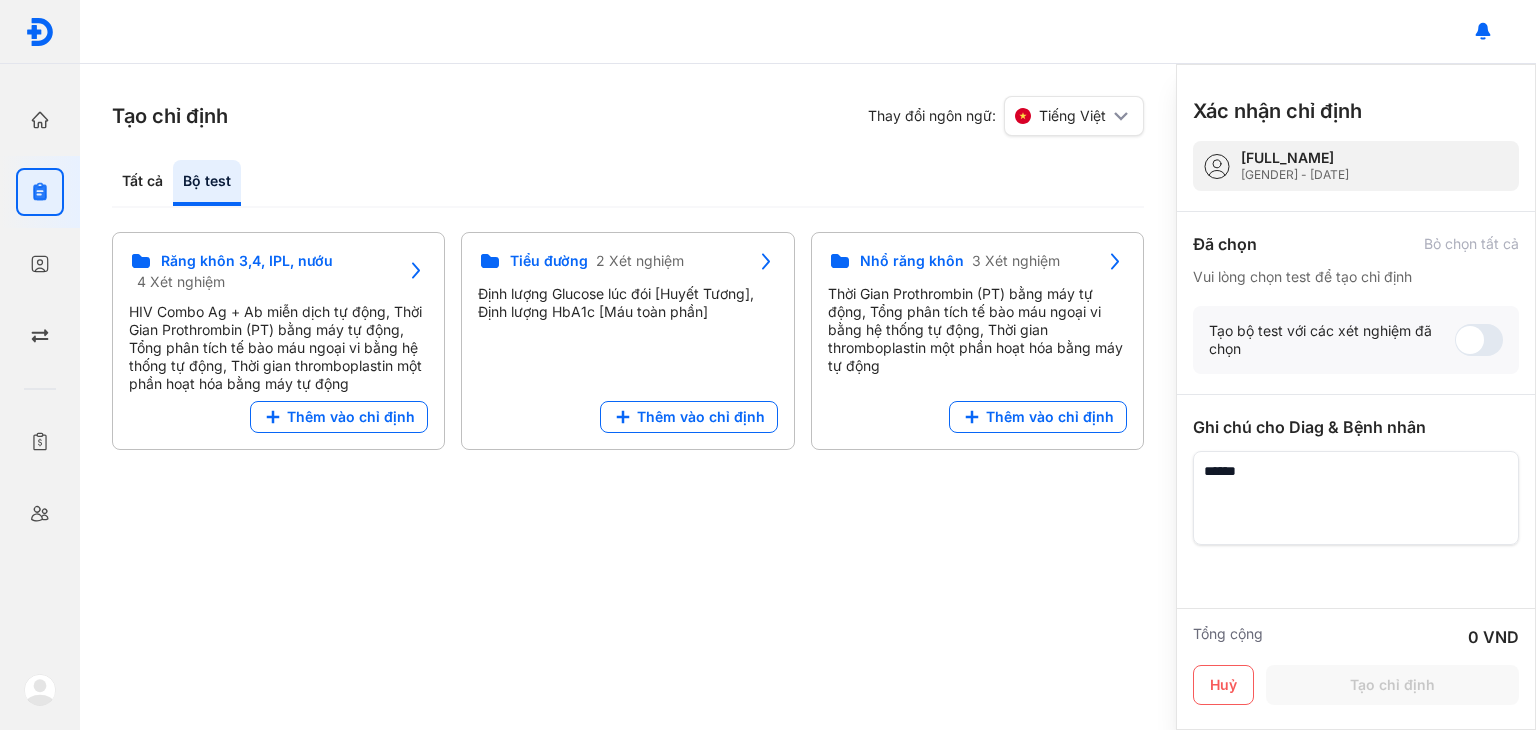 click on "Tất cả Bộ test" at bounding box center (628, 184) 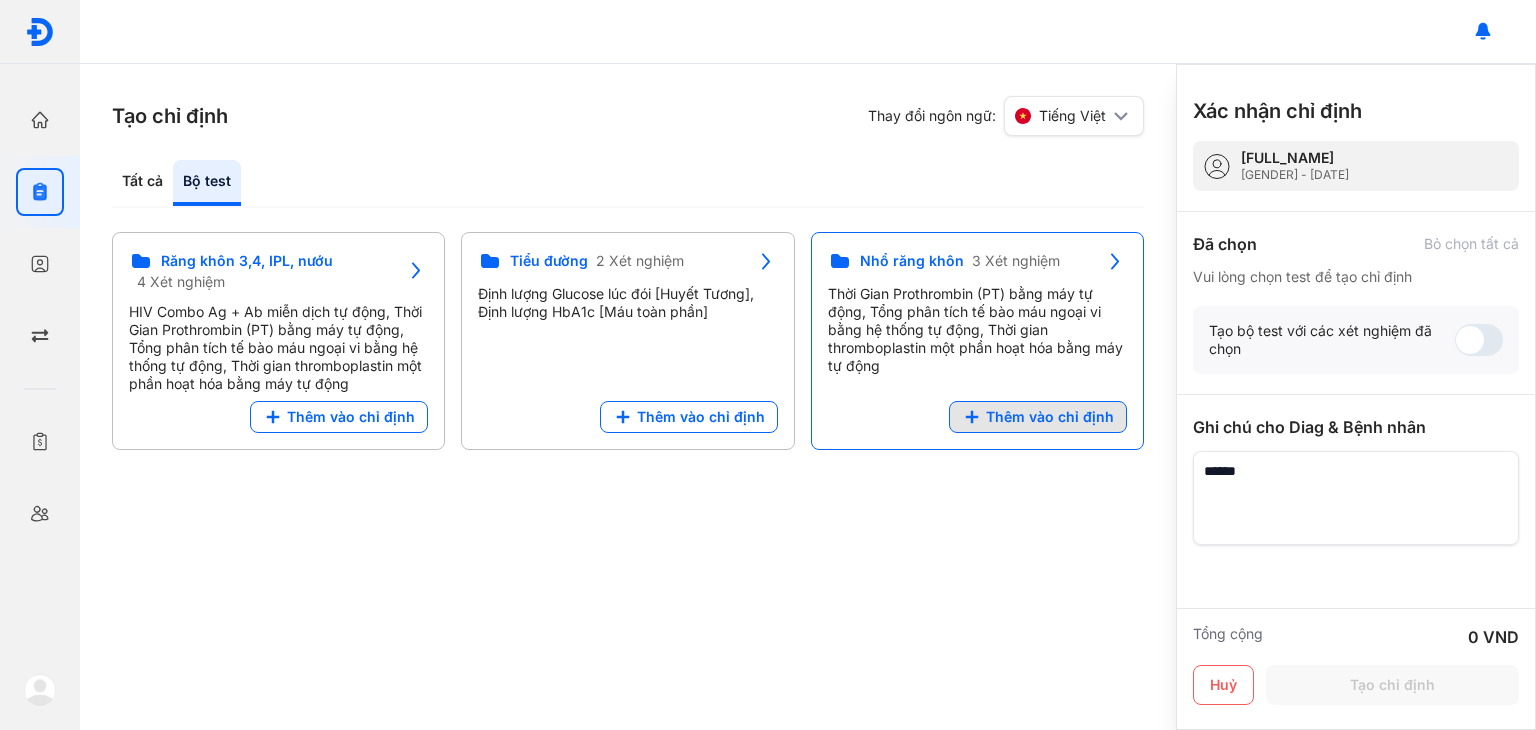 click on "Thêm vào chỉ định" 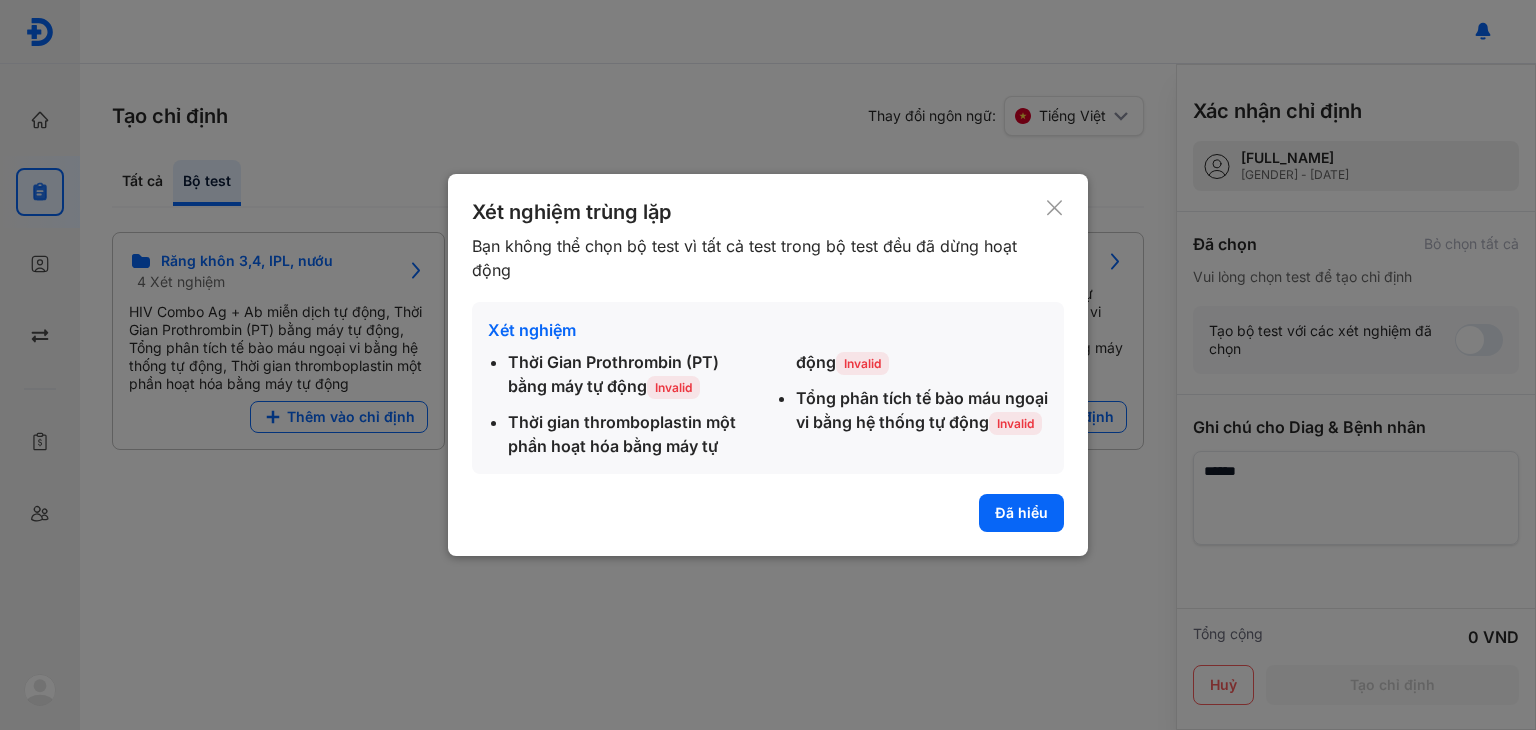 click at bounding box center [768, 365] 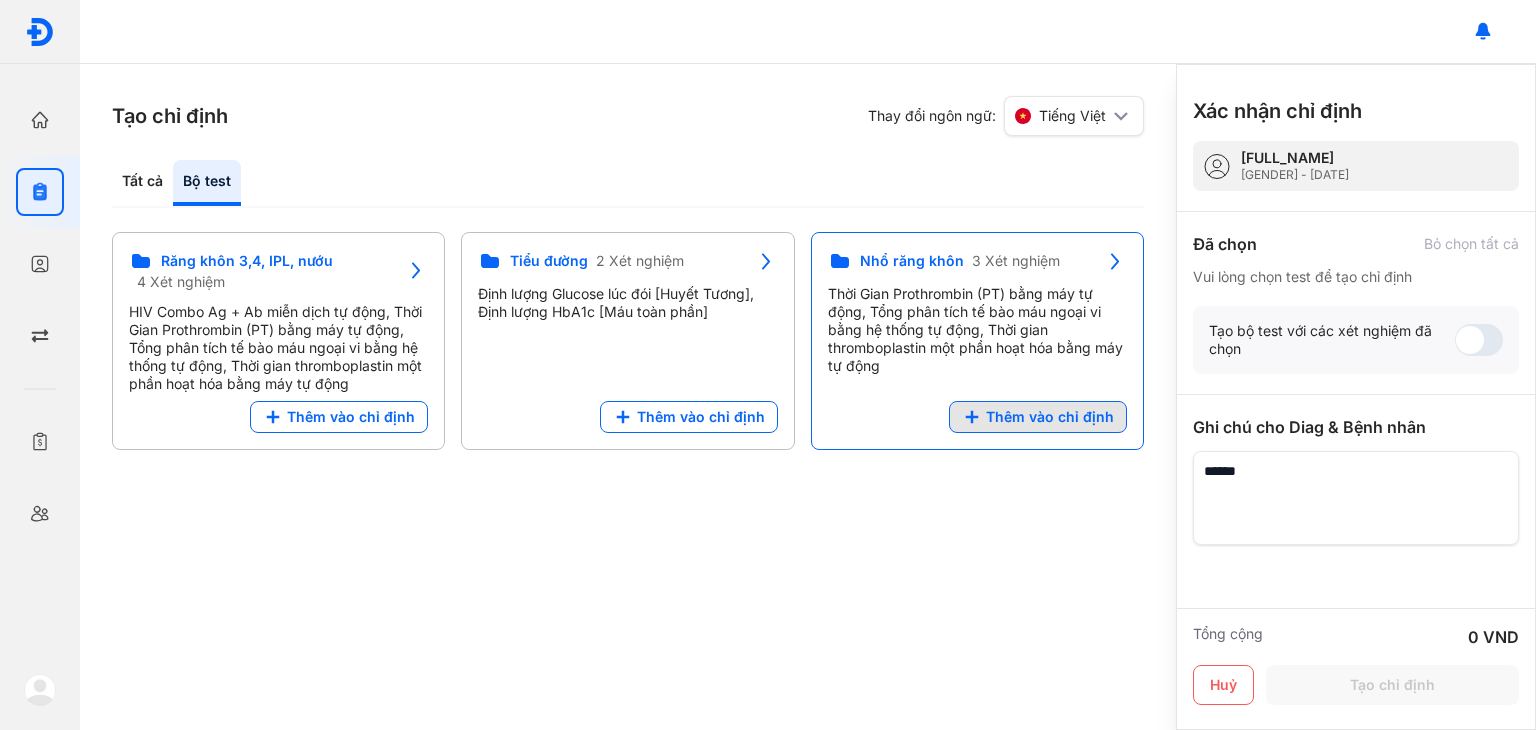 click on "Thêm vào chỉ định" 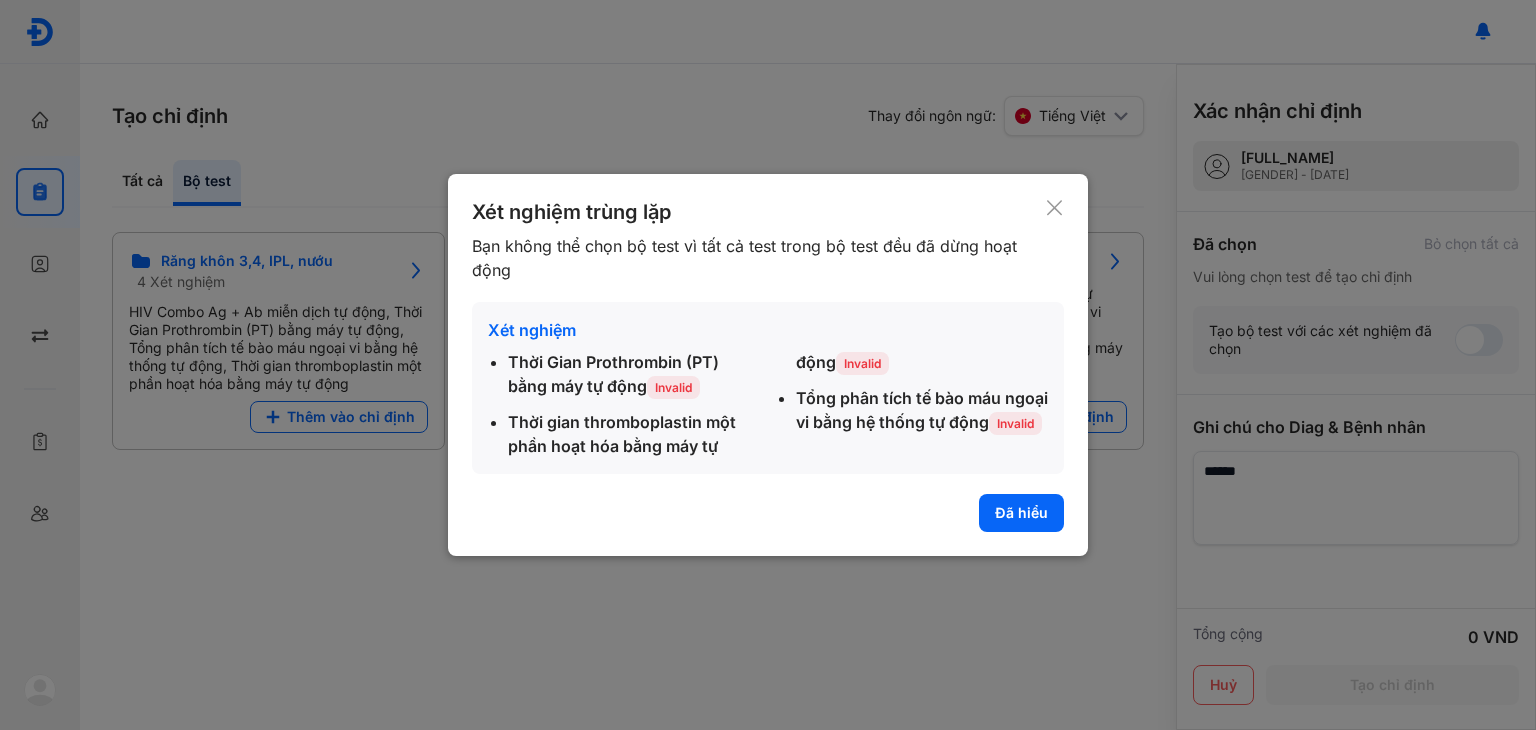 click on "Đã hiểu" at bounding box center (1021, 513) 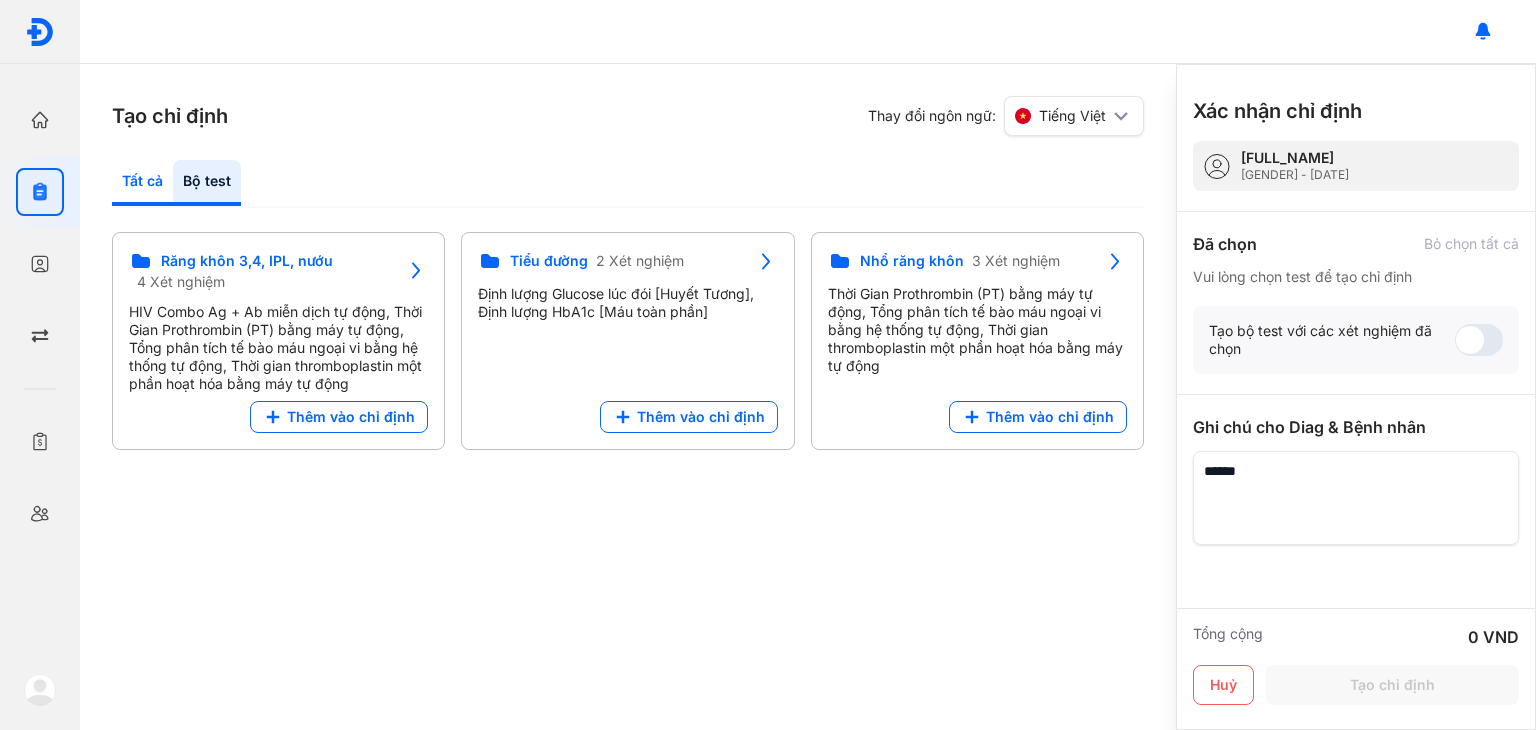 click on "Tất cả" 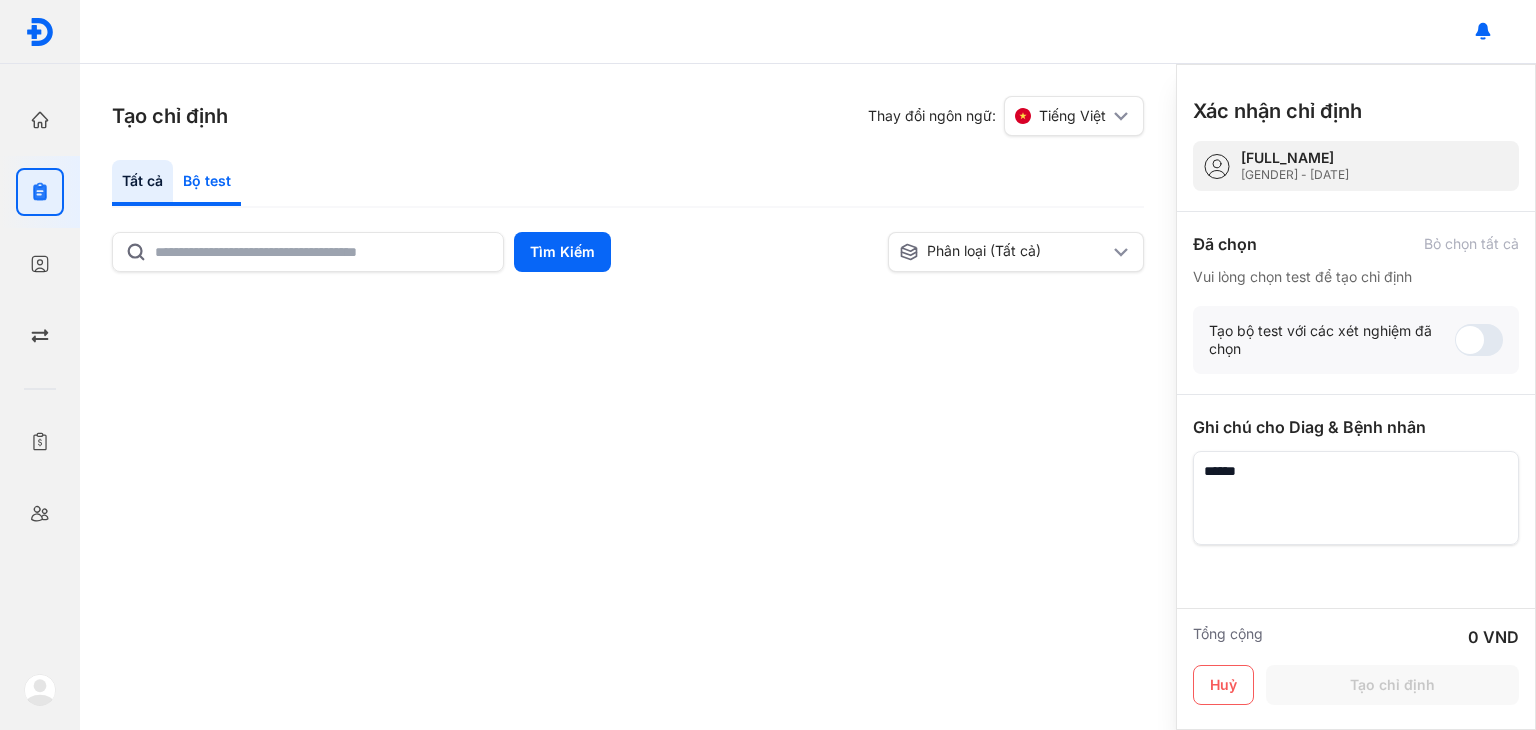 click on "Bộ test" 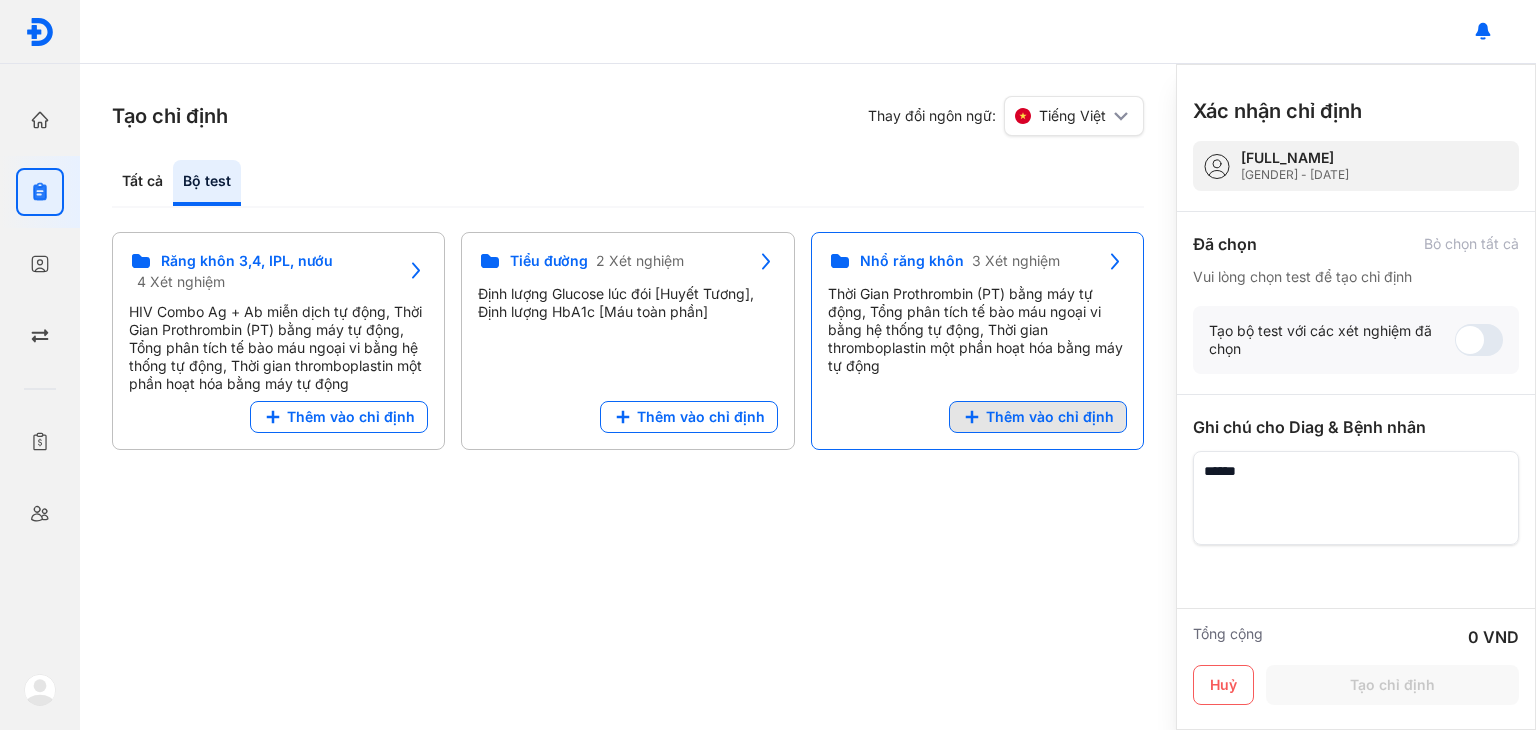 click on "Thêm vào chỉ định" 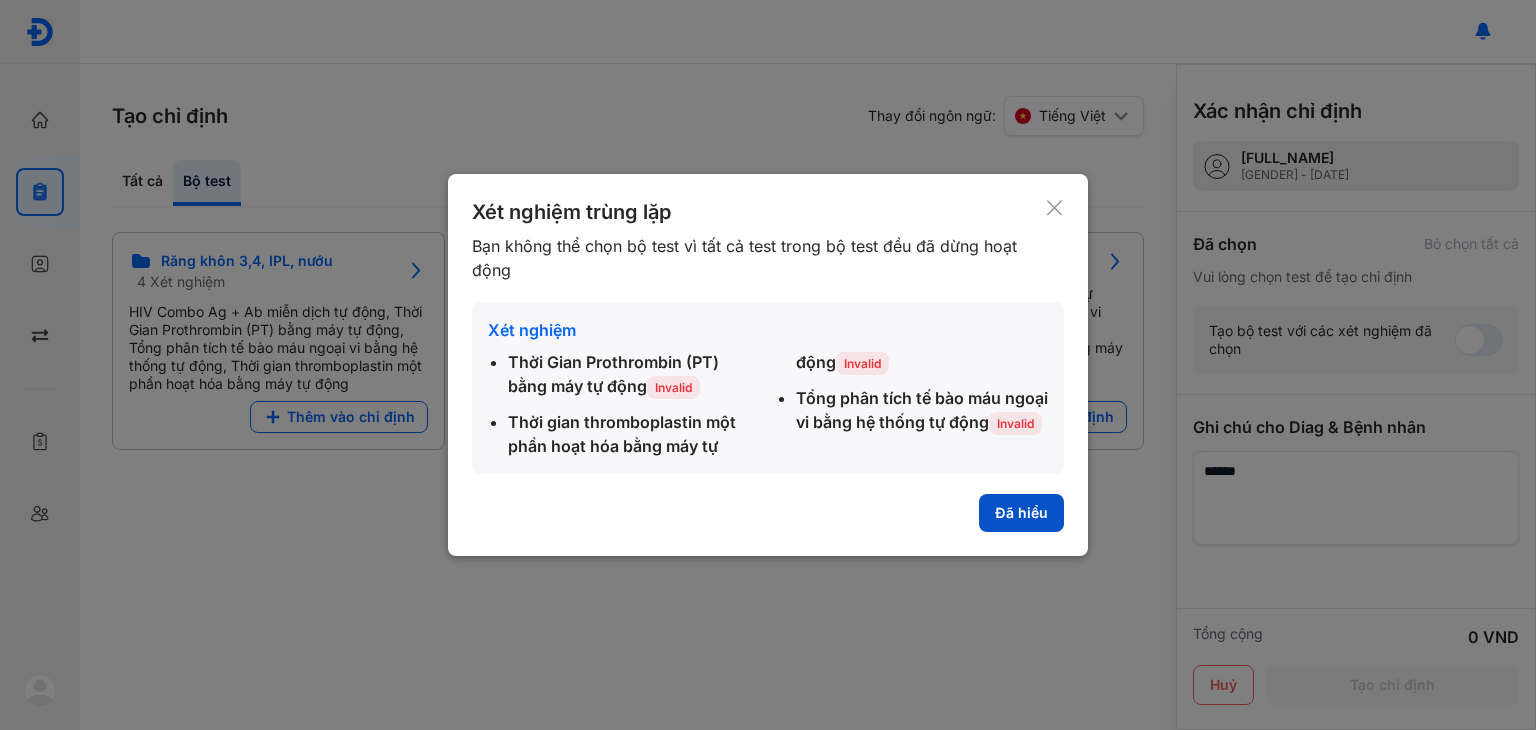 click on "Đã hiểu" at bounding box center [1021, 513] 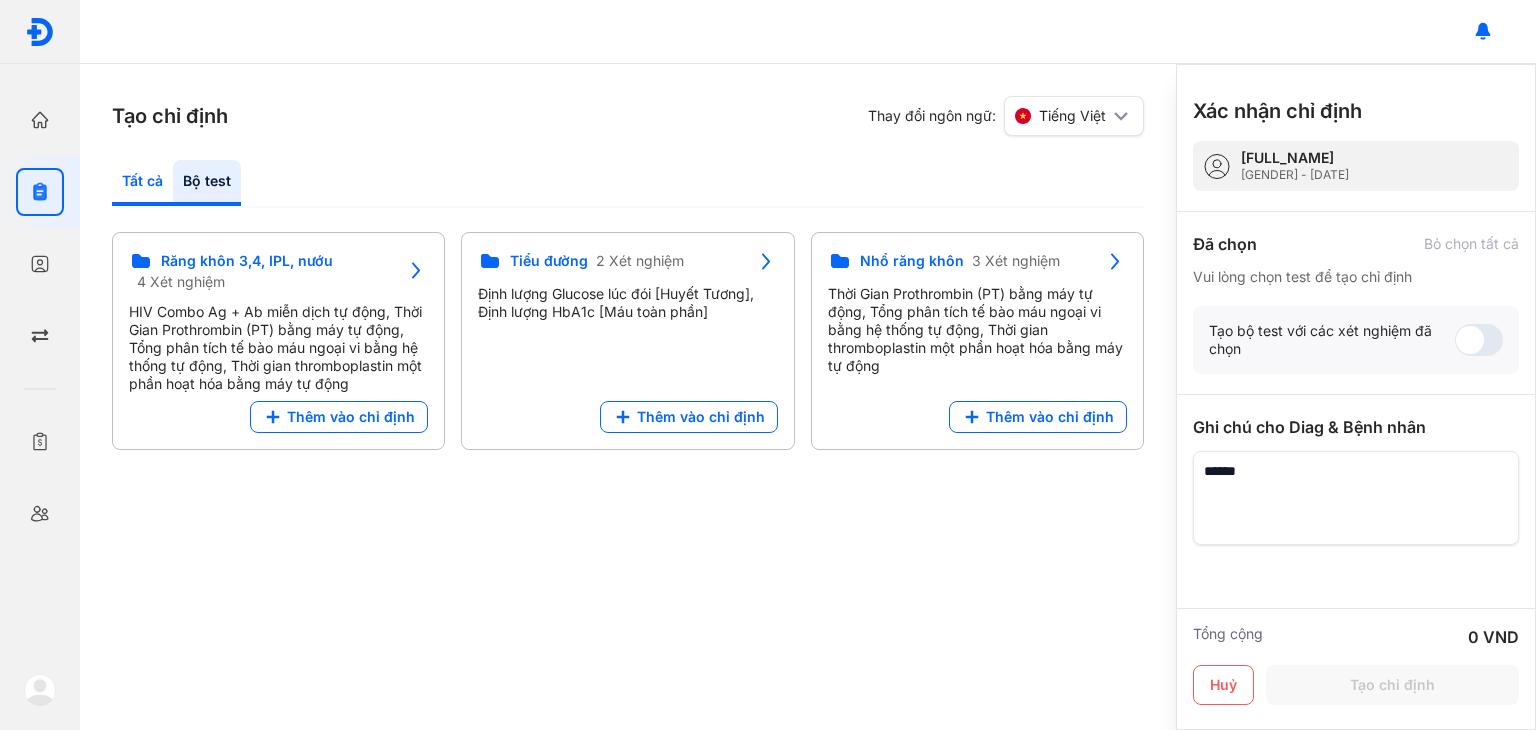 click on "Tất cả" 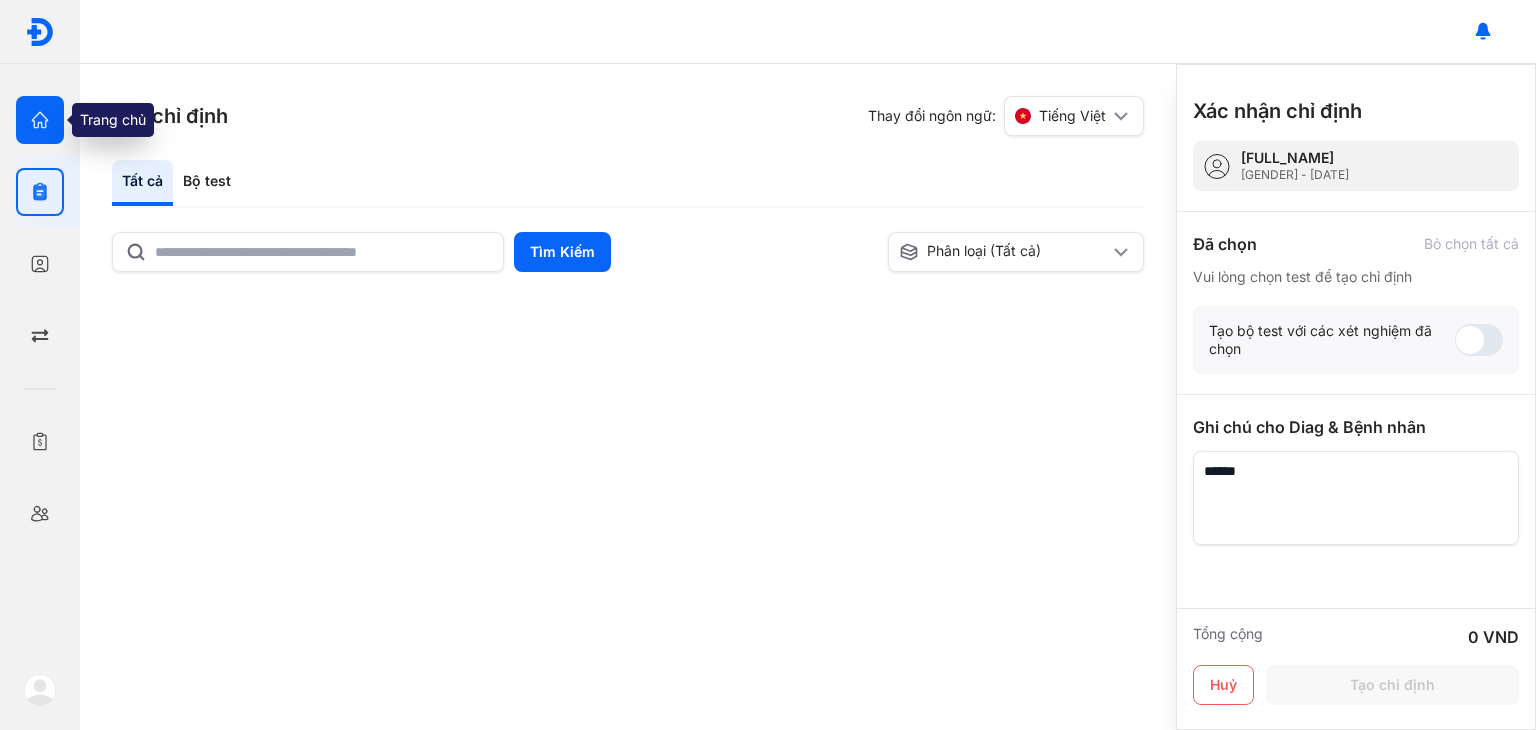 click 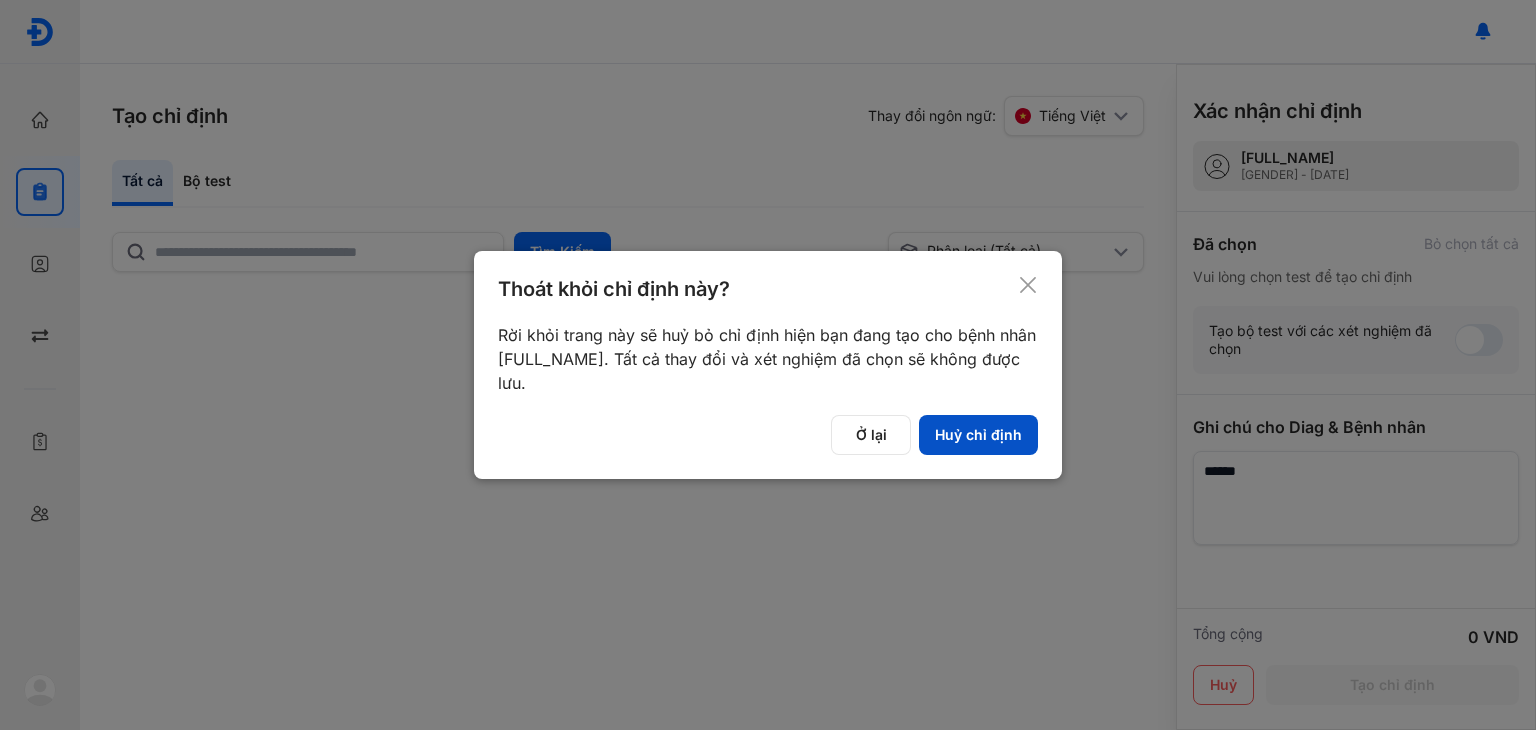 click on "Huỷ chỉ định" at bounding box center [978, 435] 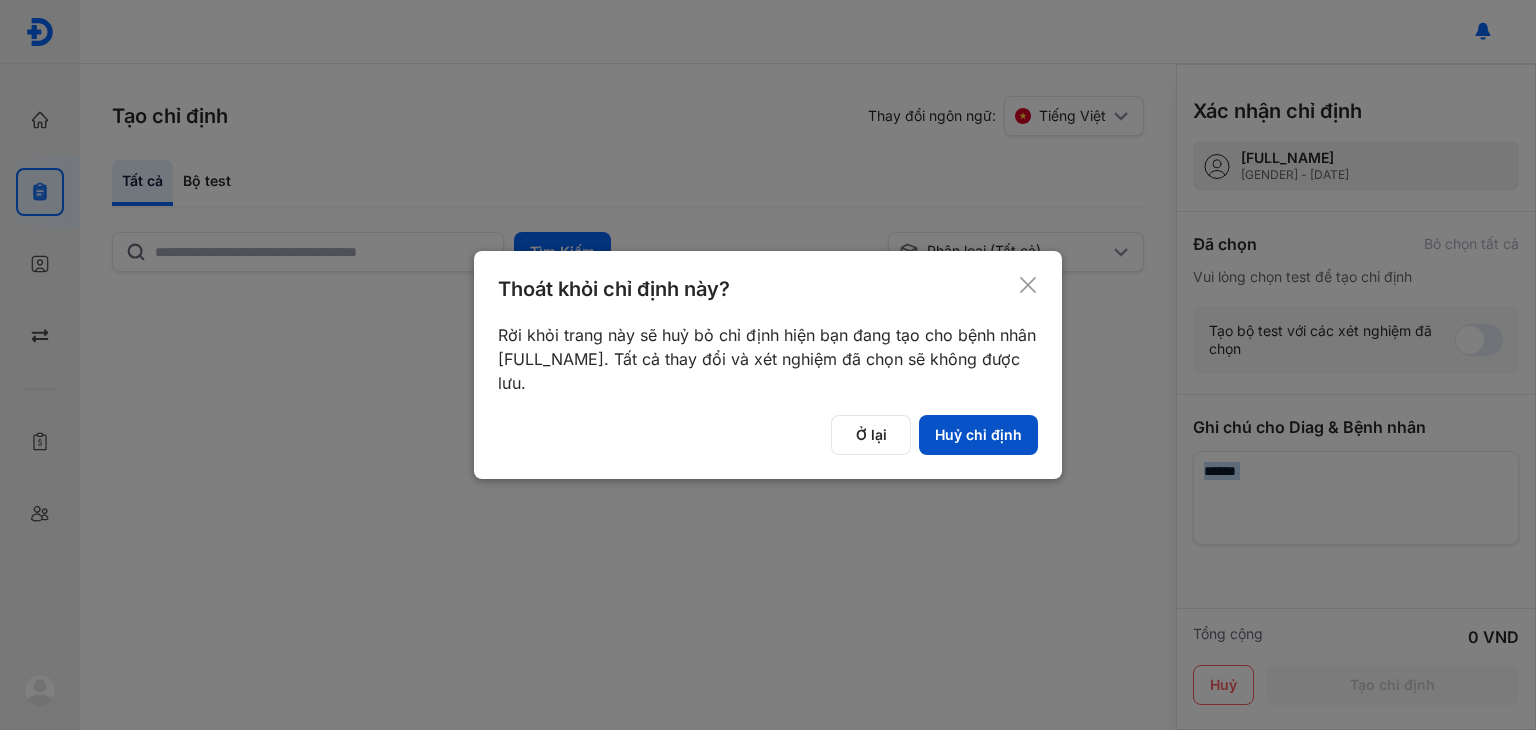 click on "Tạo chỉ định Thay đổi ngôn ngữ:  Tiếng Việt Tất cả Bộ test Tìm Kiếm  Phân loại (Tất cả) Lưu làm chế độ xem mặc định Răng khôn 3,4, IPL, nướu 4 Xét nghiệm HIV Combo Ag + Ab miễn dịch tự động, Thời Gian Prothrombin (PT) bằng máy tự động, Tổng phân tích tế bào máu ngoại vi bằng hệ thống tự động, Thời gian thromboplastin một phần hoạt hóa bằng máy tự động Thêm vào chỉ định Tiểu đường 2 Xét nghiệm Định lượng Glucose lúc đói [Huyết Tương], Định lượng HbA1c [Máu toàn phần] Thêm vào chỉ định Nhổ răng khôn 3 Xét nghiệm Thời Gian Prothrombin (PT) bằng máy tự động, Tổng phân tích tế bào máu ngoại vi bằng hệ thống tự động, Thời gian thromboplastin một phần hoạt hóa bằng máy tự động Thêm vào chỉ định Xác nhận chỉ định Lê Thị Thẩm Quyến Female - 21/11/2001 Đã chọn Bỏ chọn tất cả" at bounding box center [808, 397] 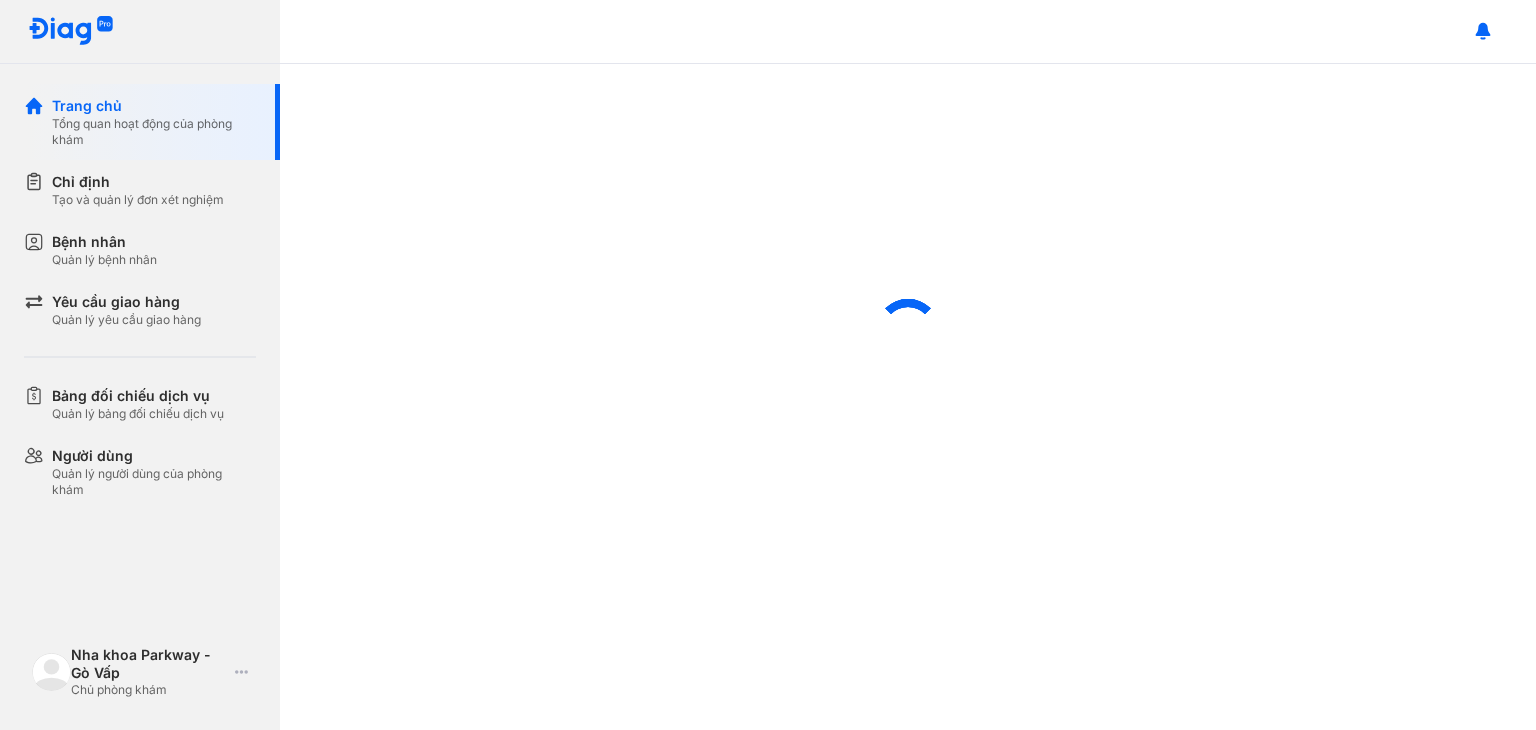 scroll, scrollTop: 0, scrollLeft: 0, axis: both 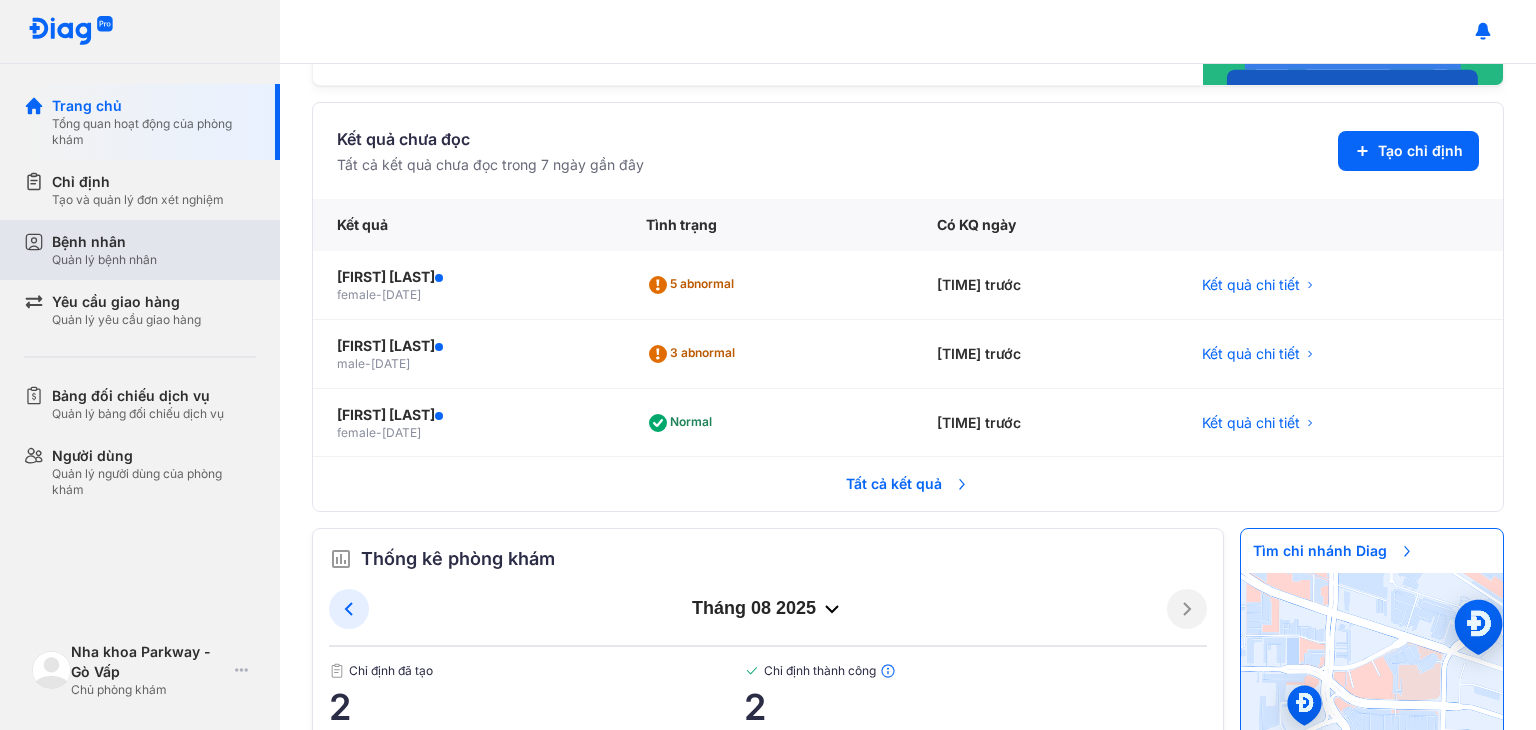 drag, startPoint x: 147, startPoint y: 251, endPoint x: 161, endPoint y: 249, distance: 14.142136 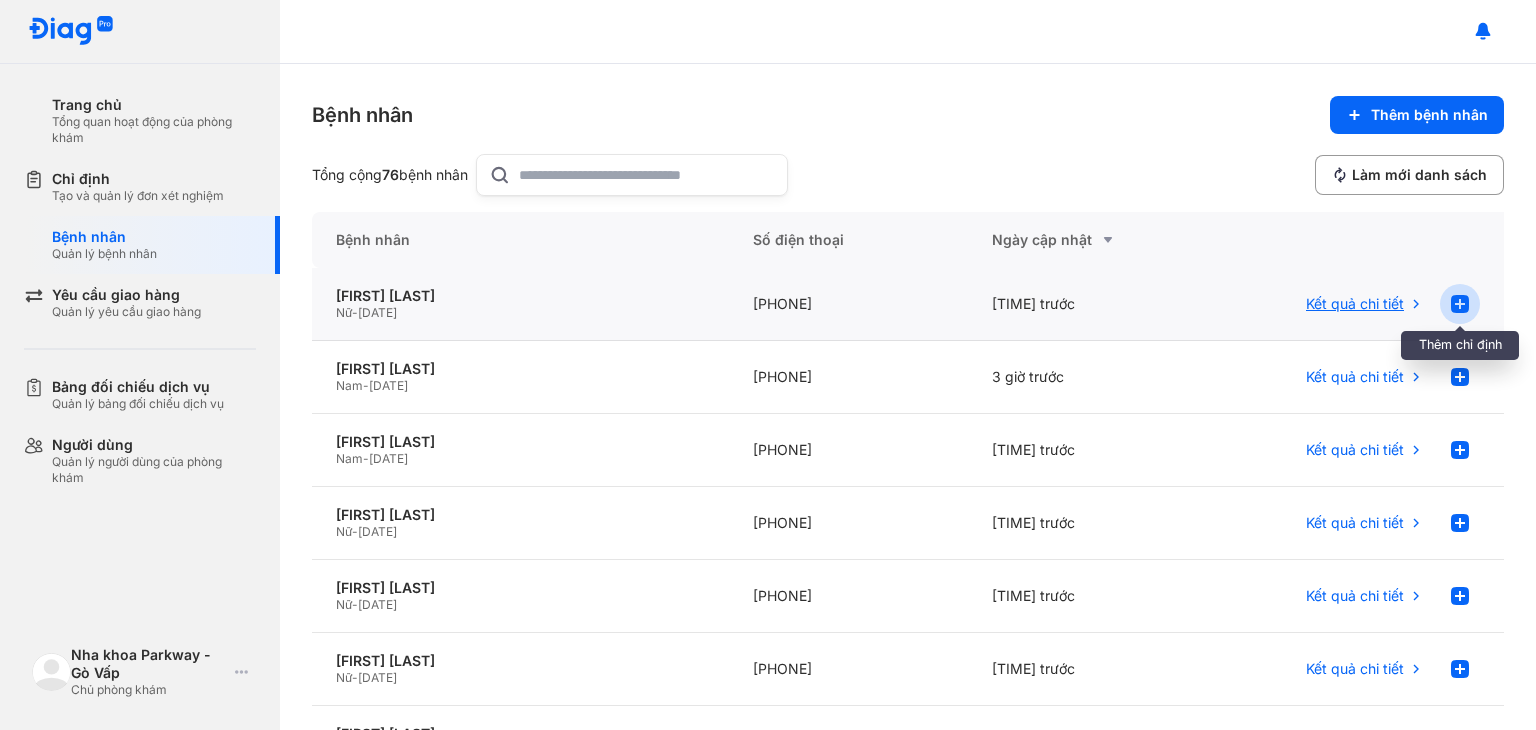 click 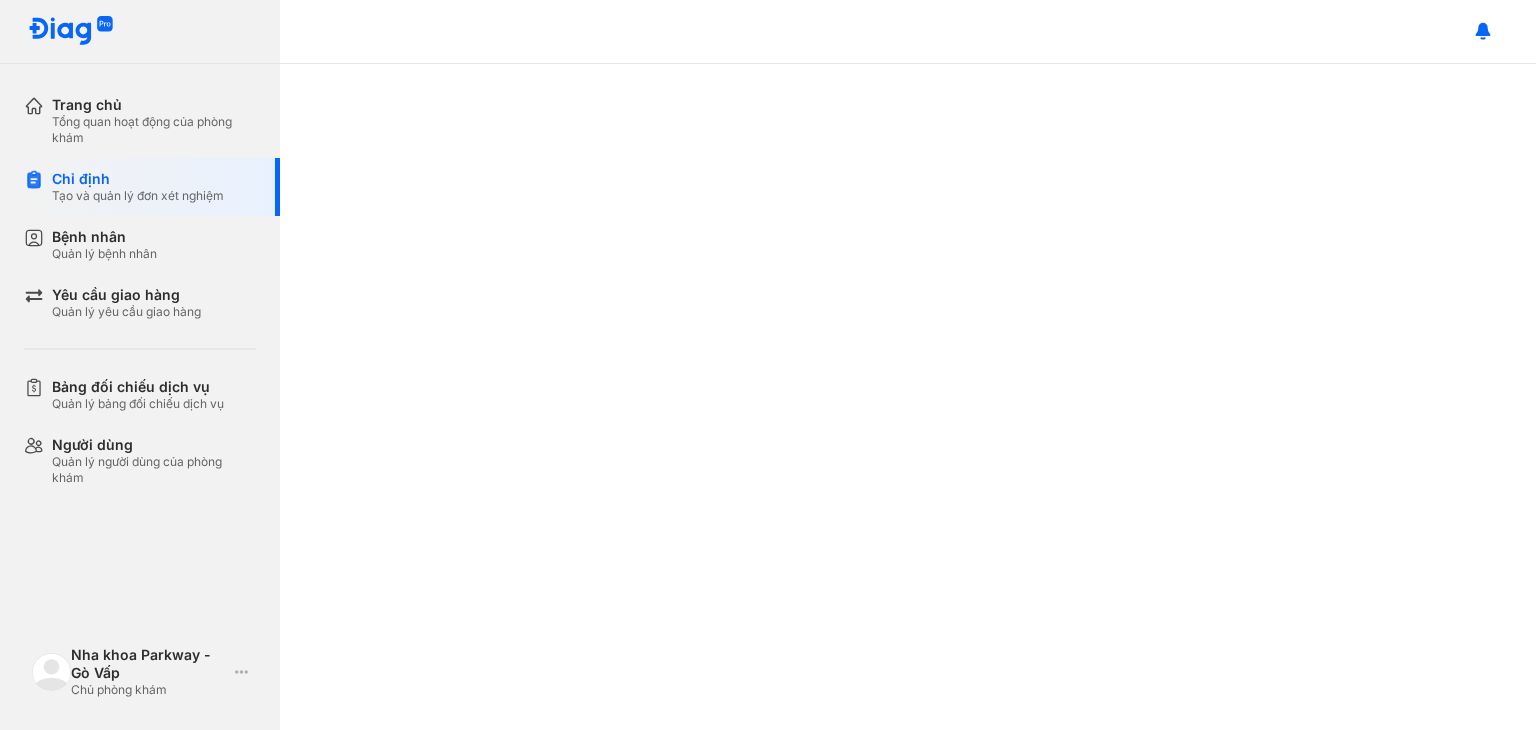 scroll, scrollTop: 0, scrollLeft: 0, axis: both 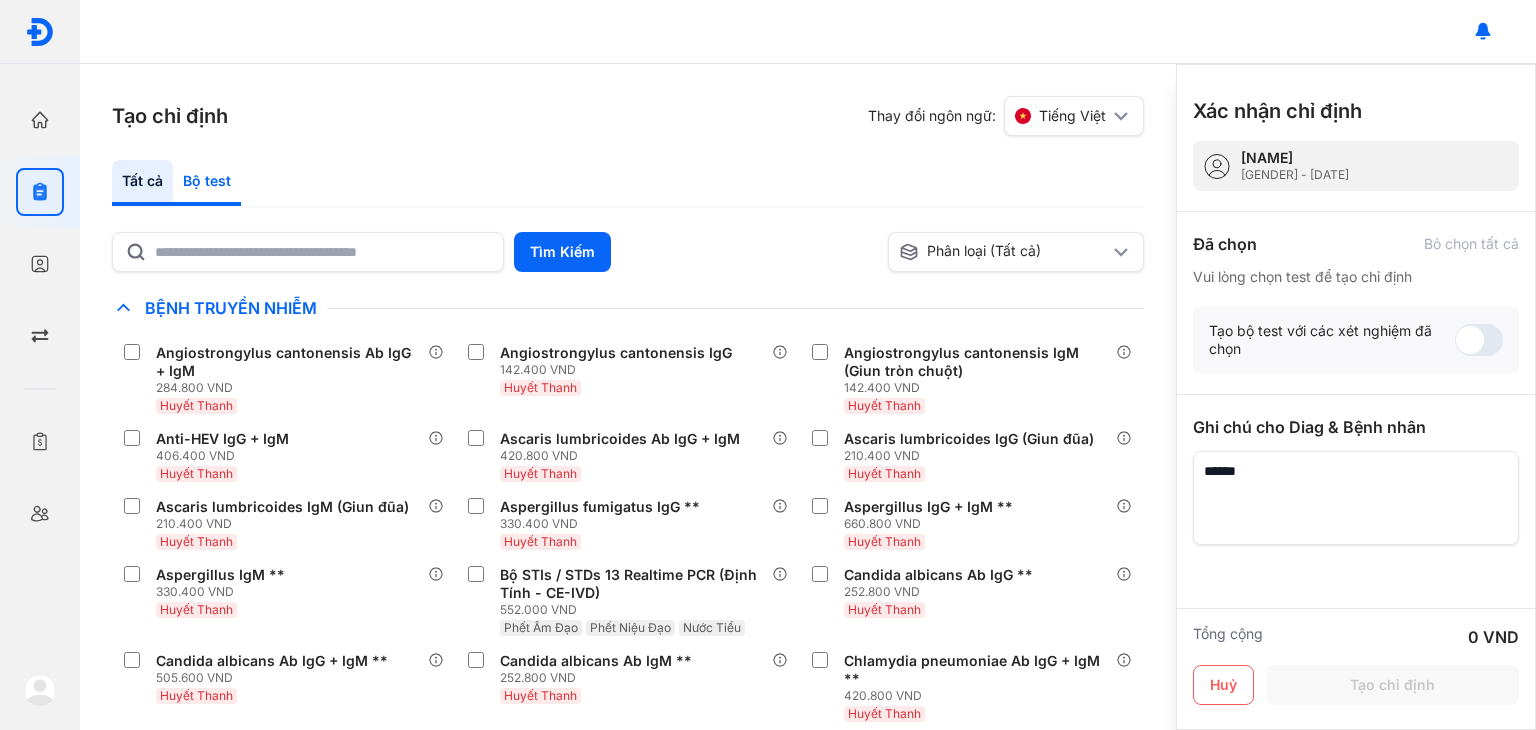 click on "Bộ test" 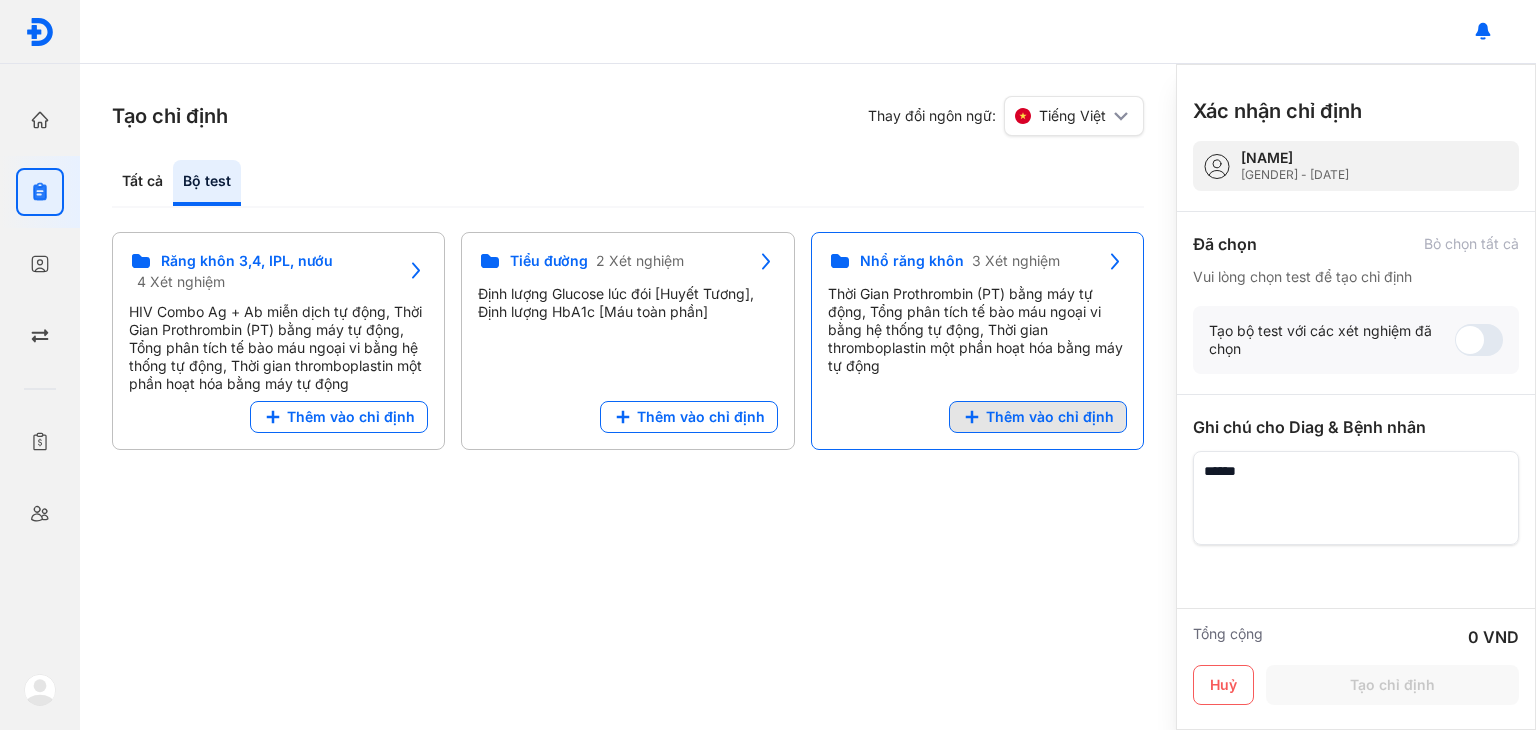 click on "Thêm vào chỉ định" 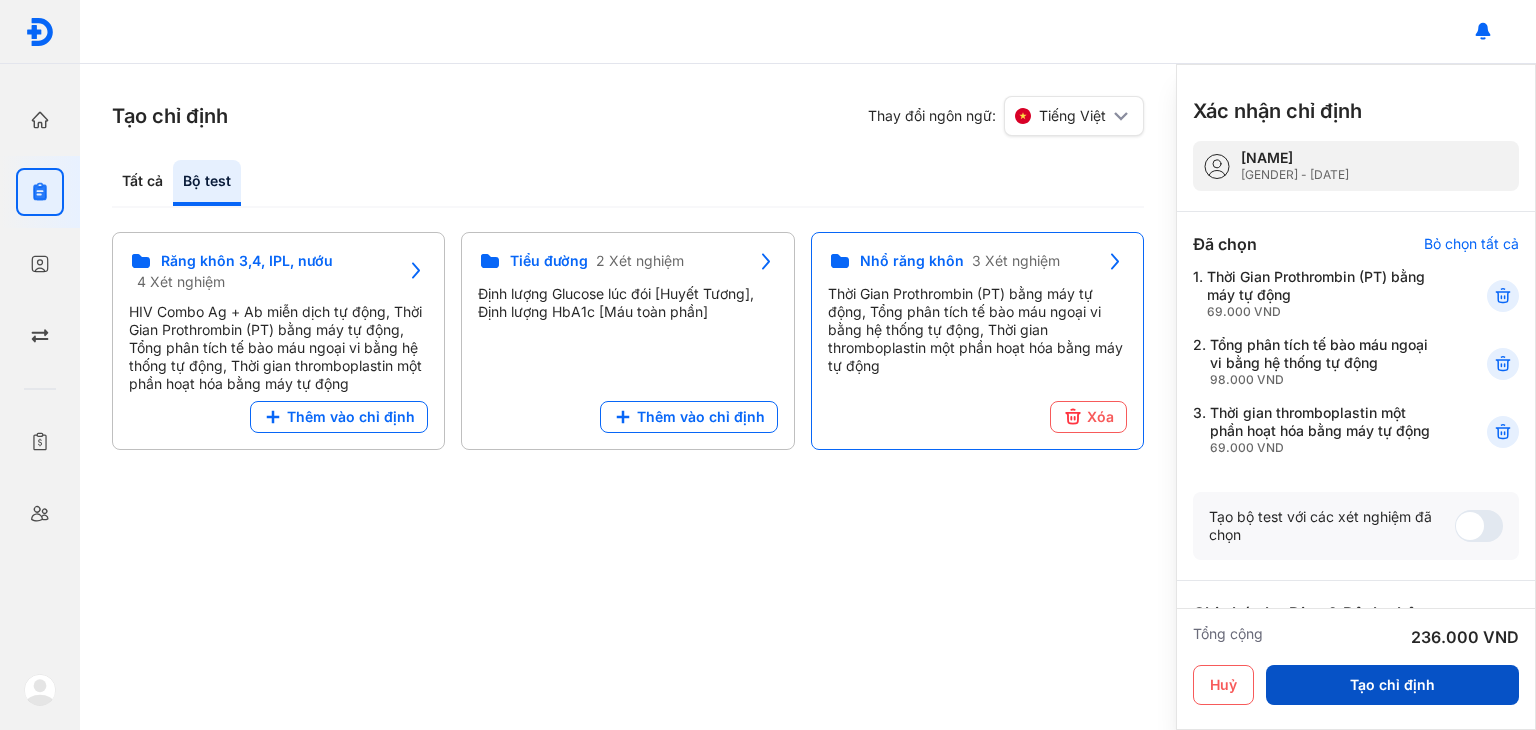 click on "Tạo chỉ định" at bounding box center [1392, 685] 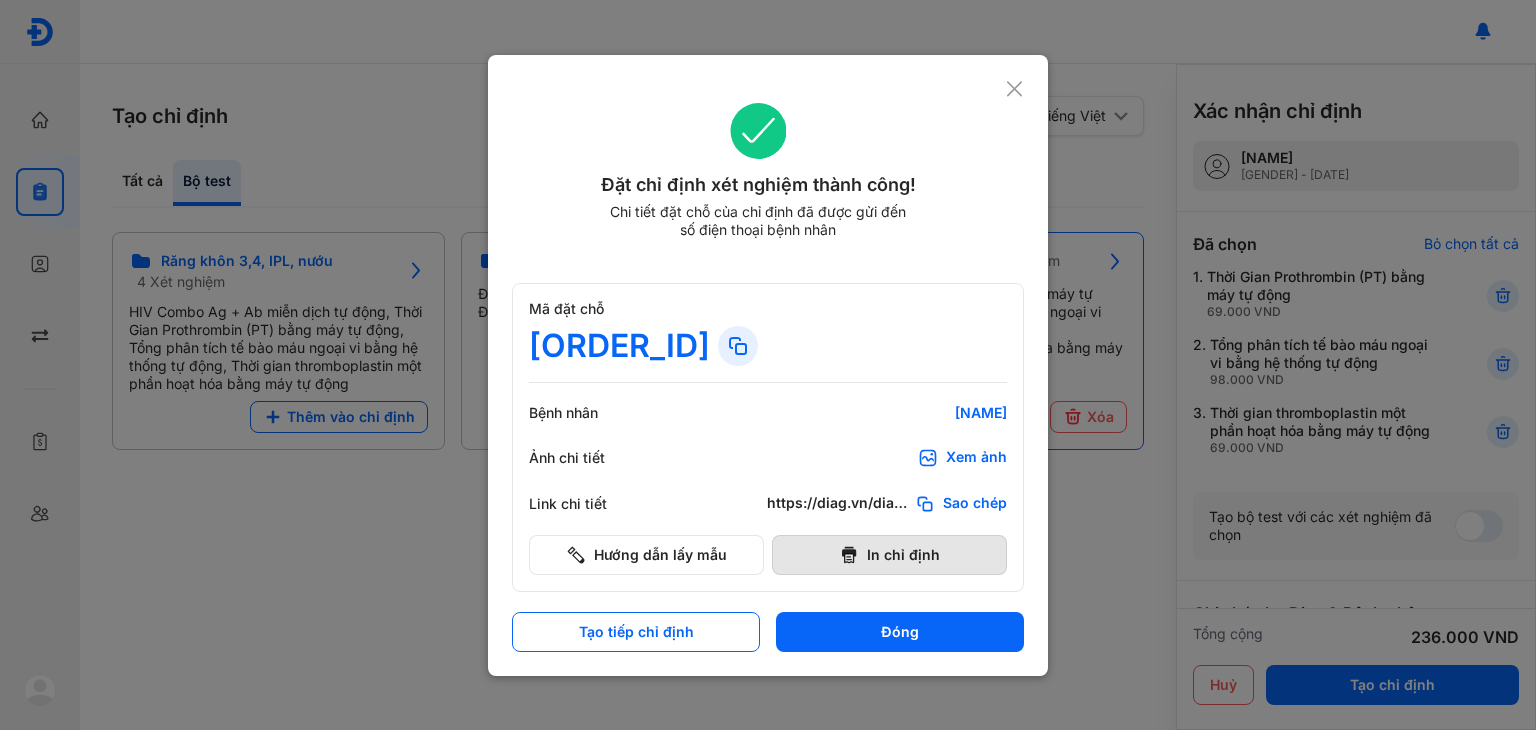click on "In chỉ định" at bounding box center [889, 555] 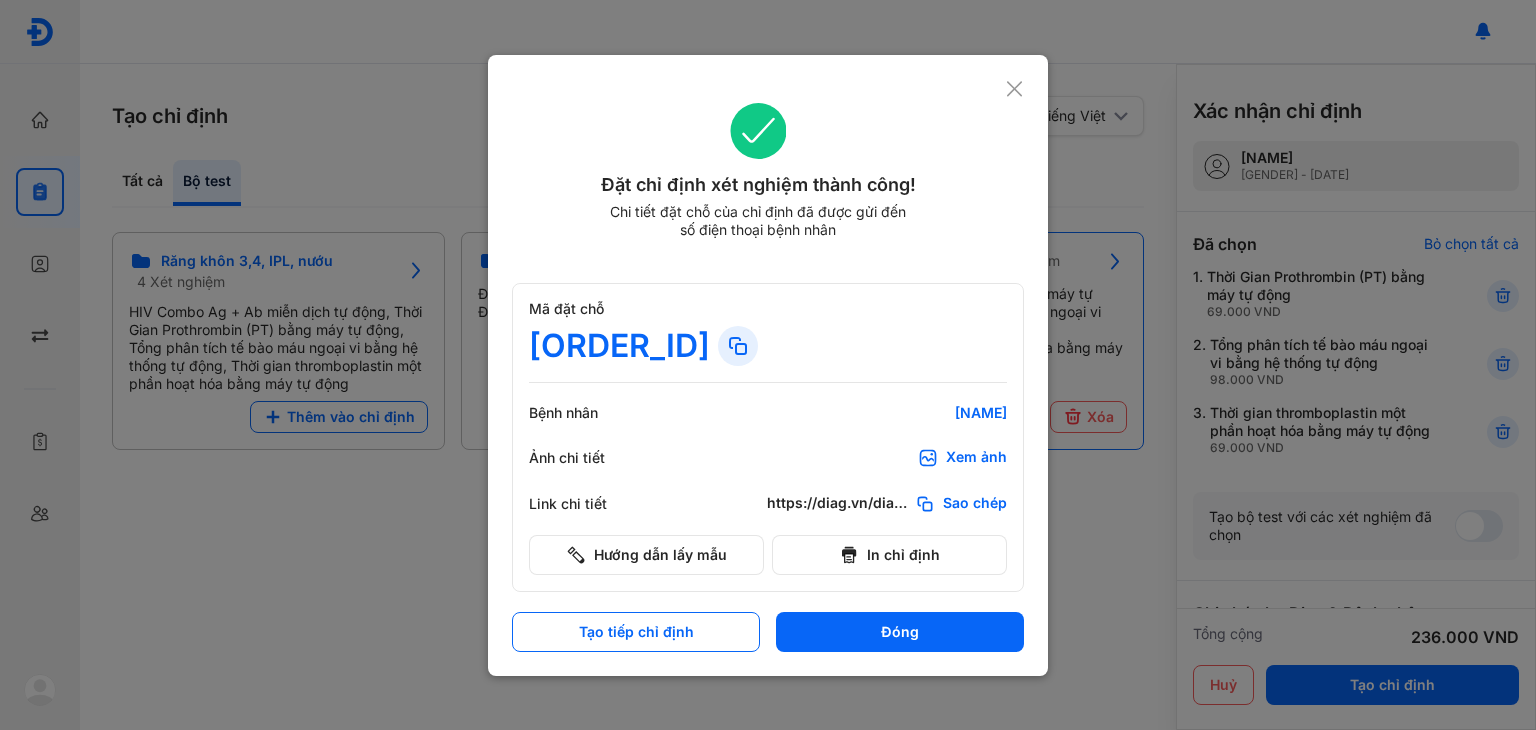click 